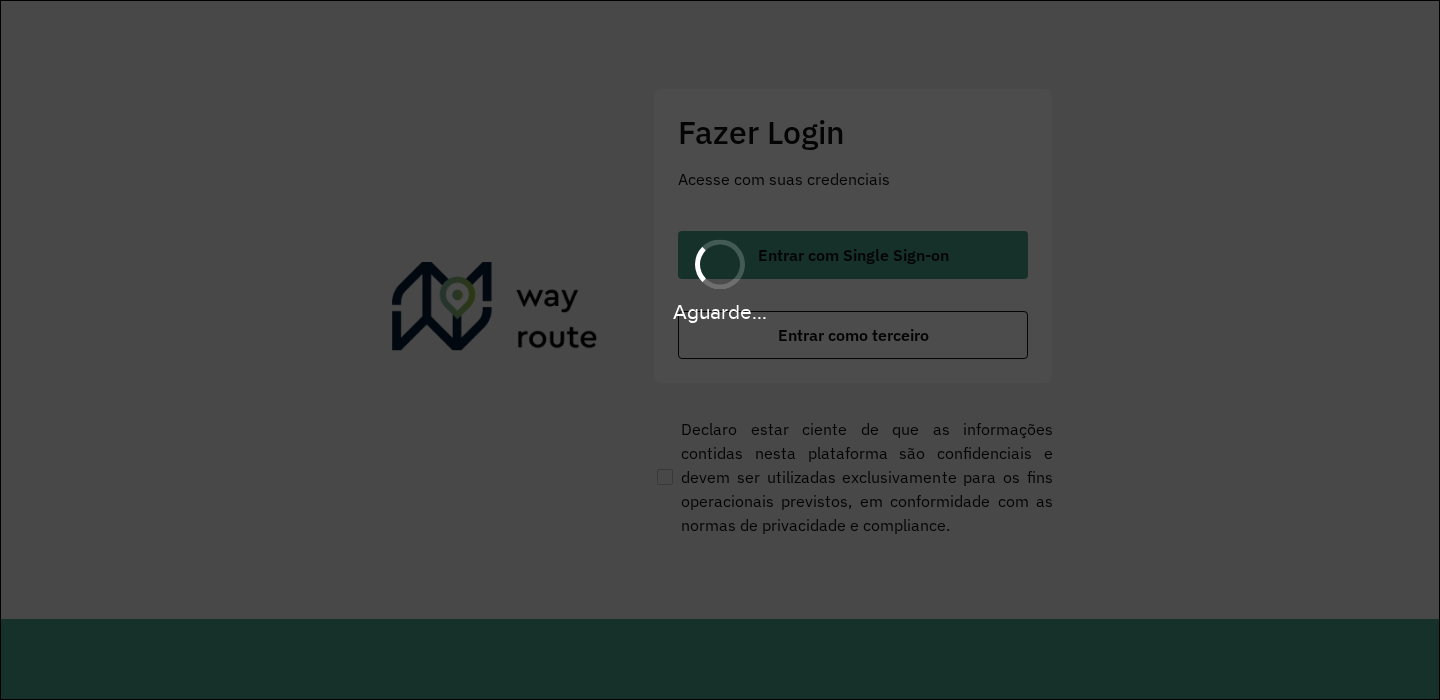 scroll, scrollTop: 0, scrollLeft: 0, axis: both 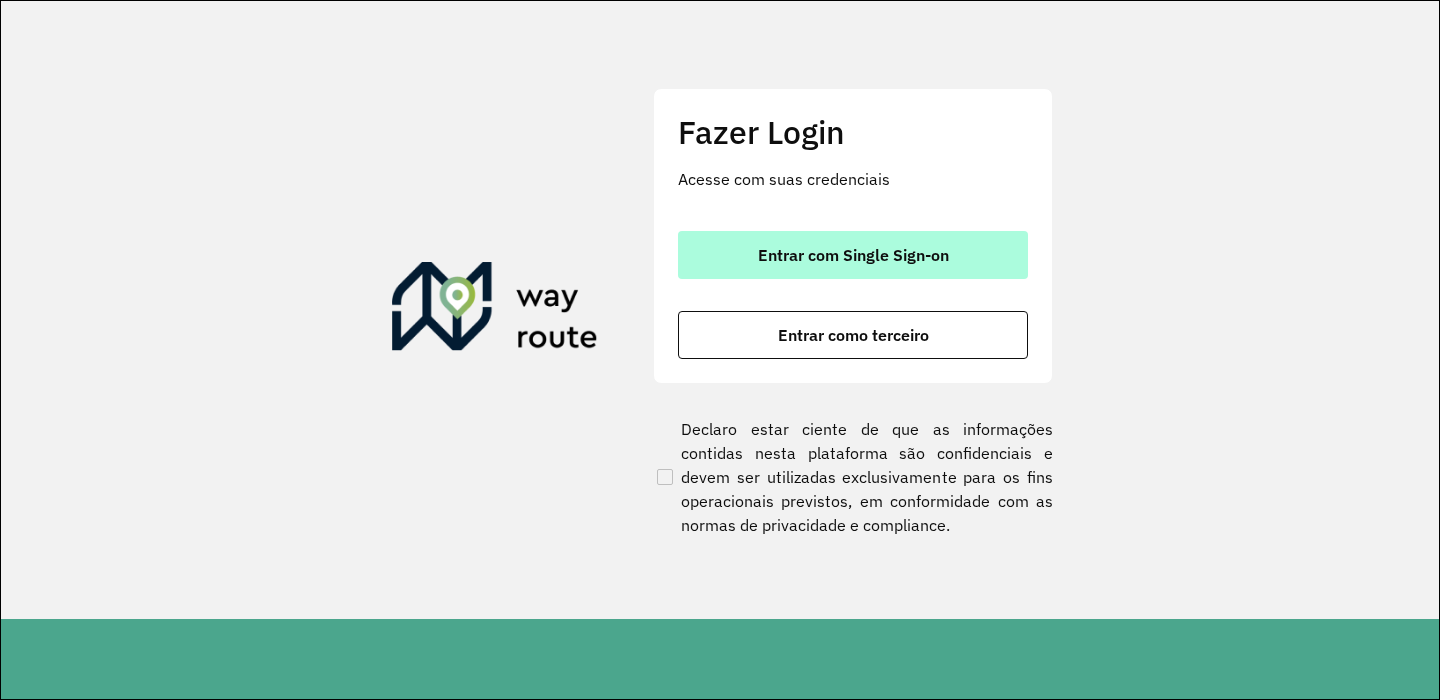 click on "Entrar com Single Sign-on" at bounding box center (853, 255) 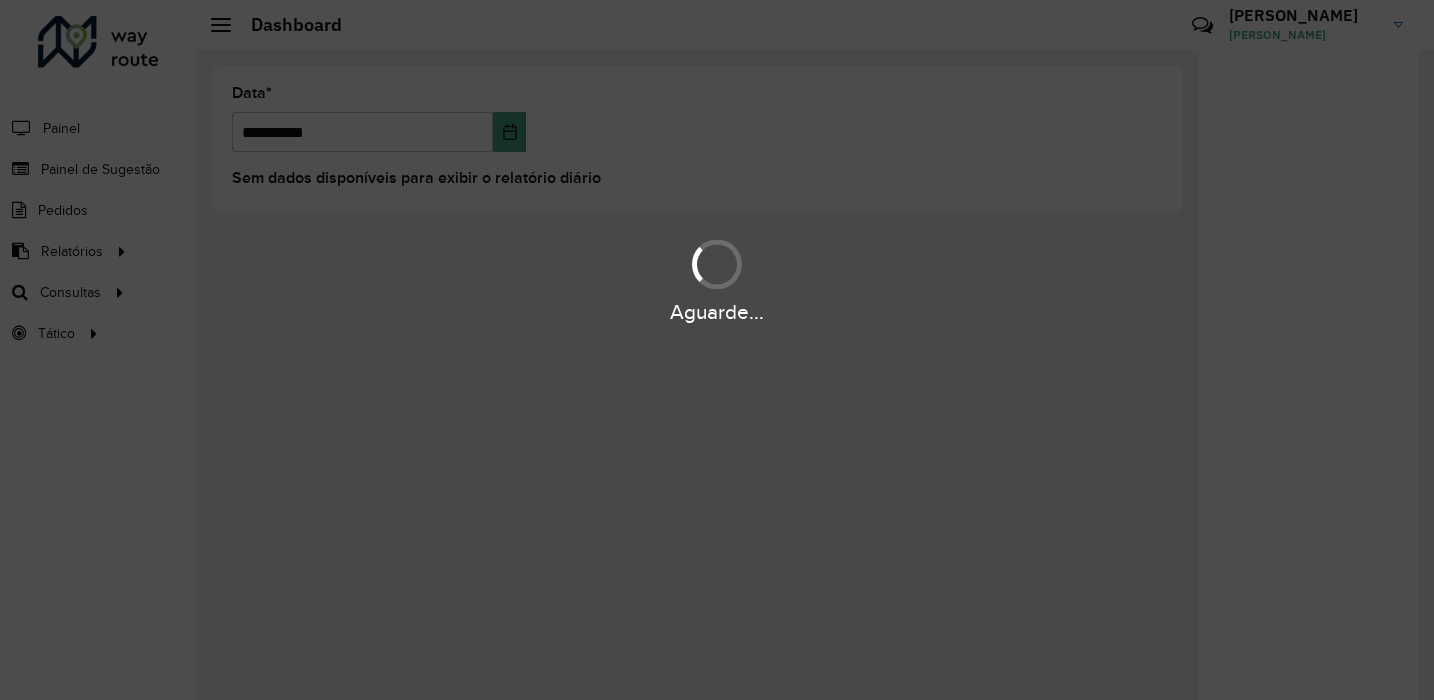 scroll, scrollTop: 0, scrollLeft: 0, axis: both 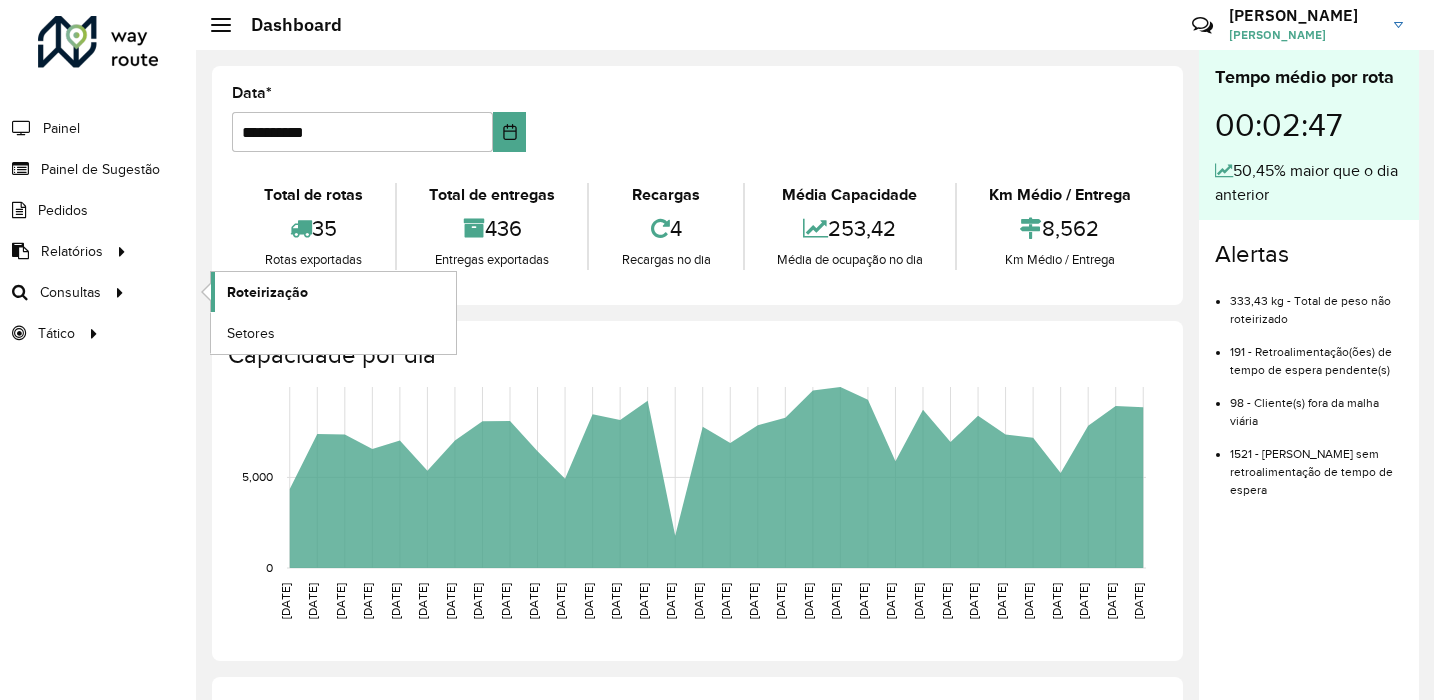 click on "Roteirização" 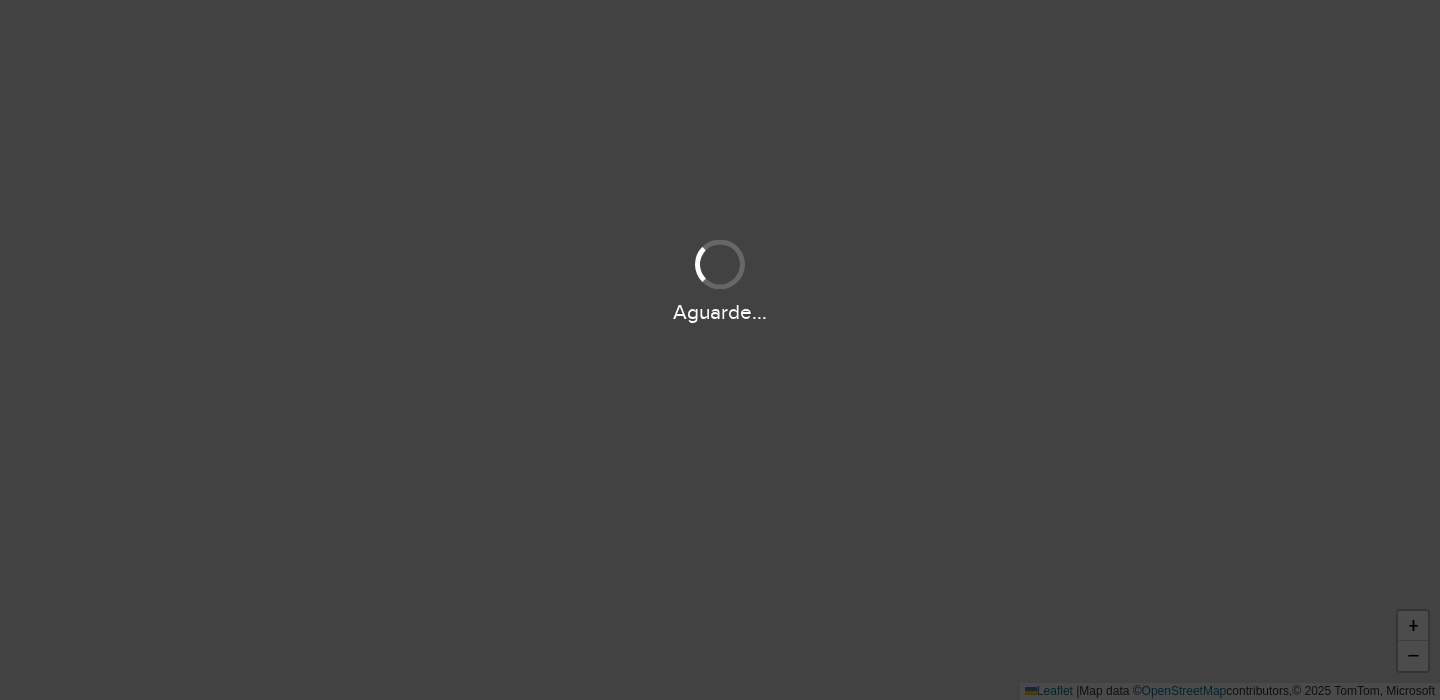 scroll, scrollTop: 0, scrollLeft: 0, axis: both 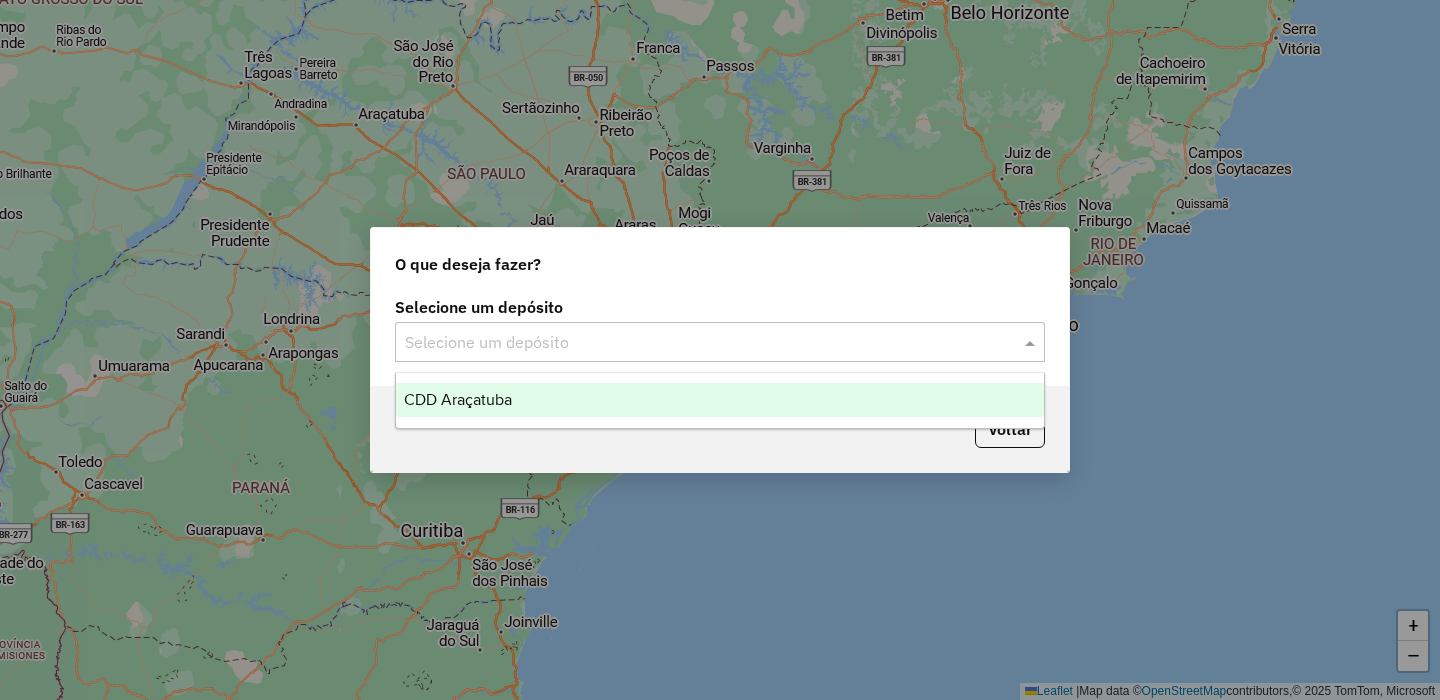 click 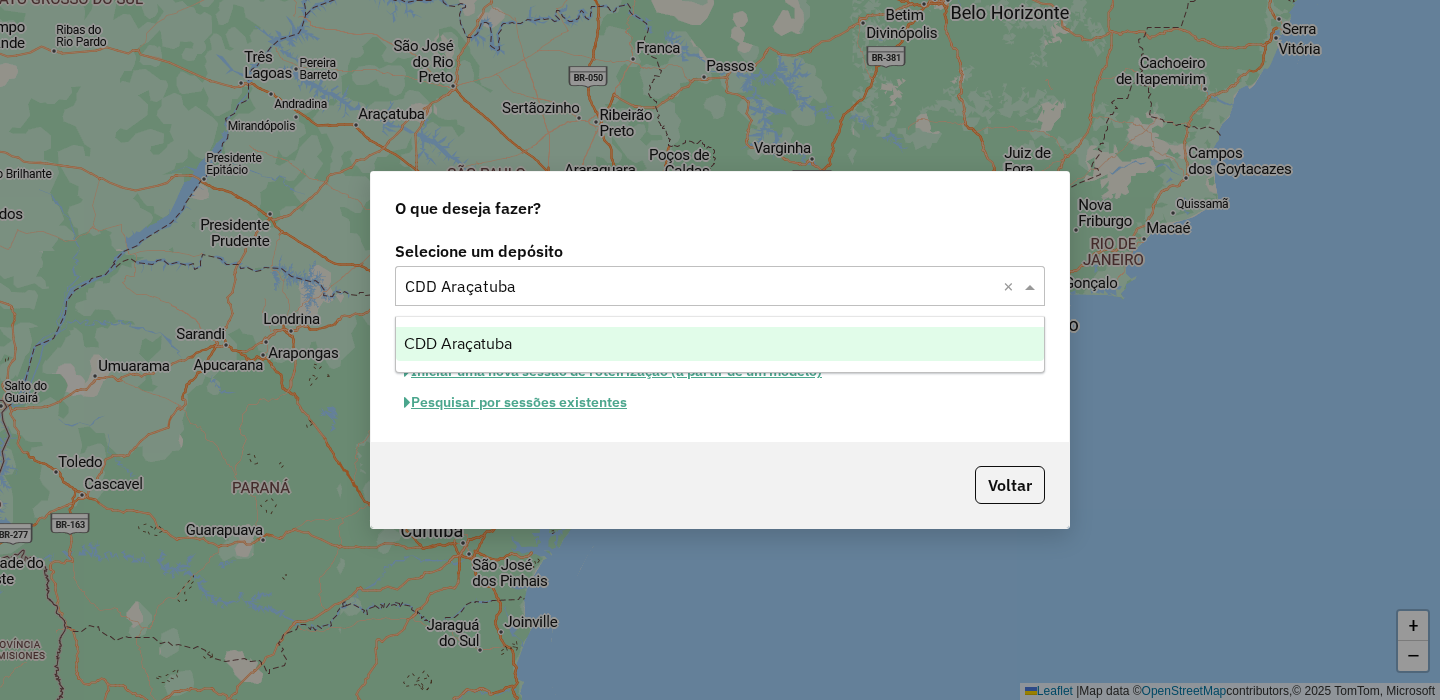 click 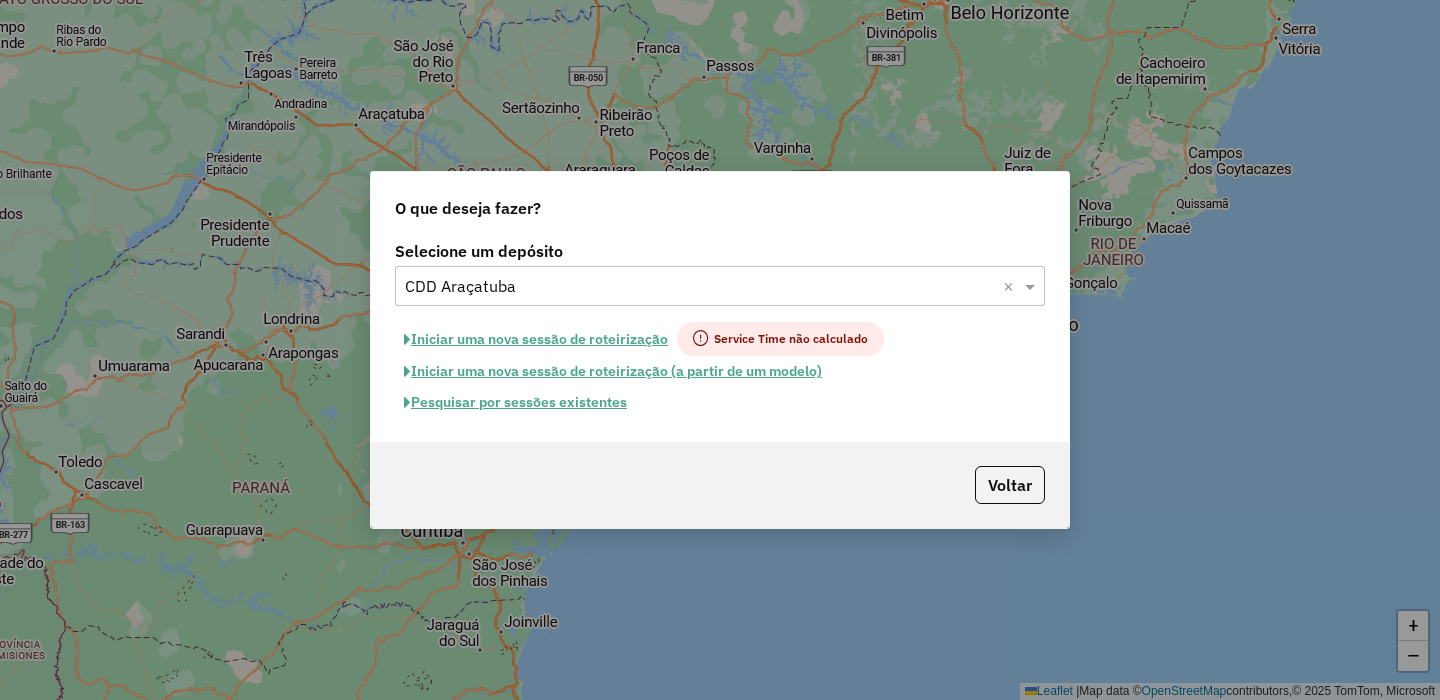 click on "Service Time não calculado" 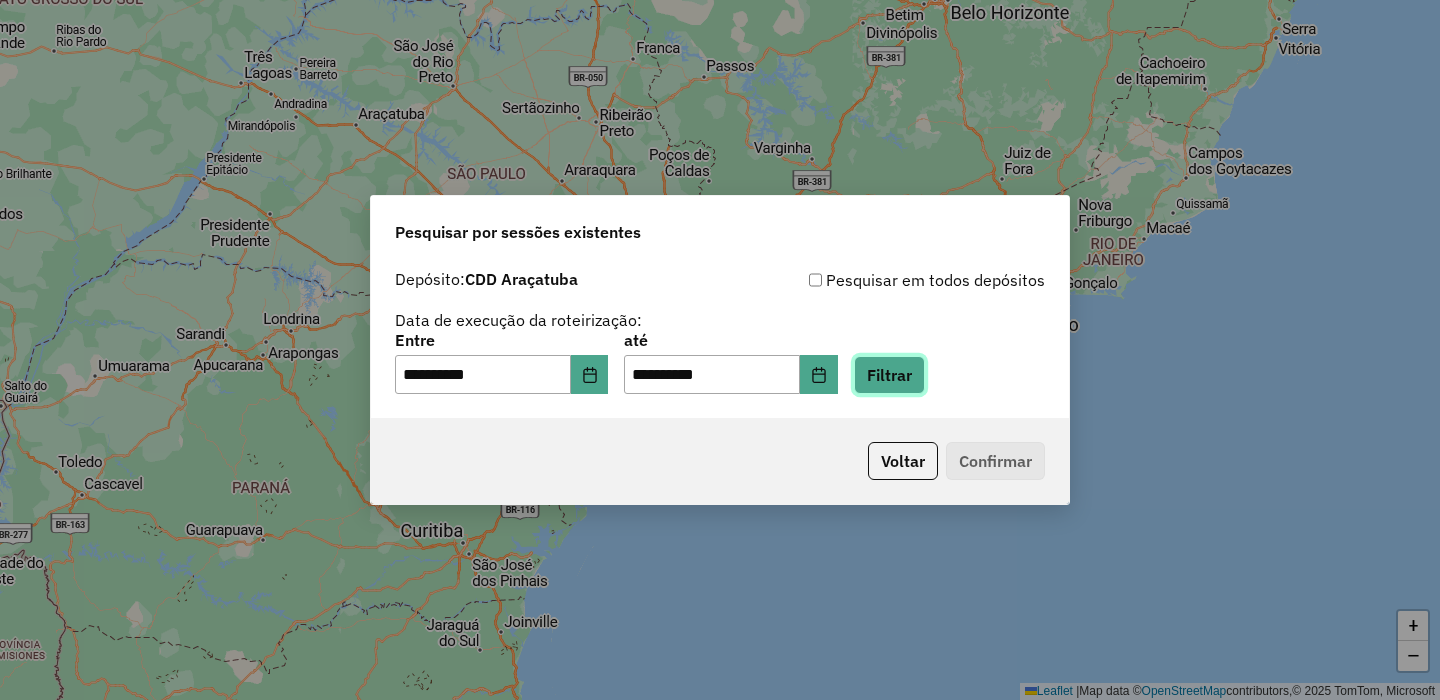 click on "Filtrar" 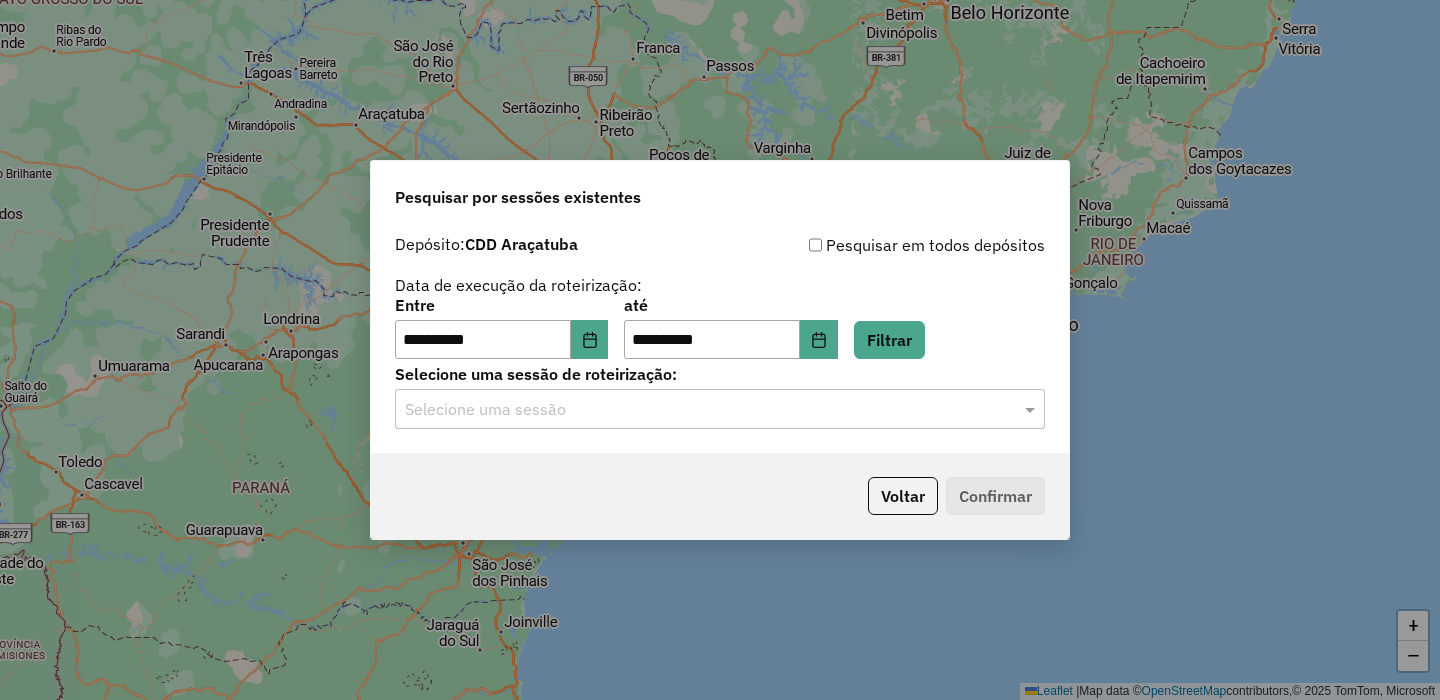 click 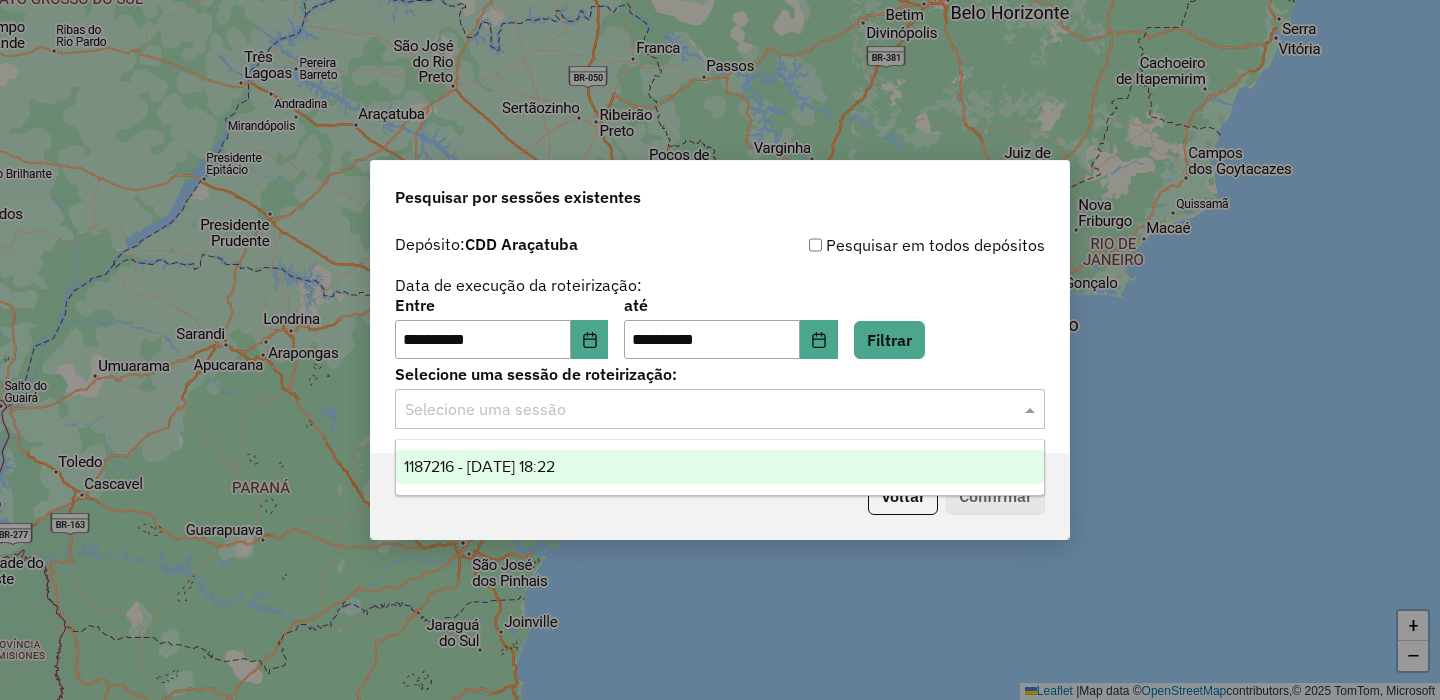 click on "1187216 - 10/07/2025 18:22" at bounding box center (479, 466) 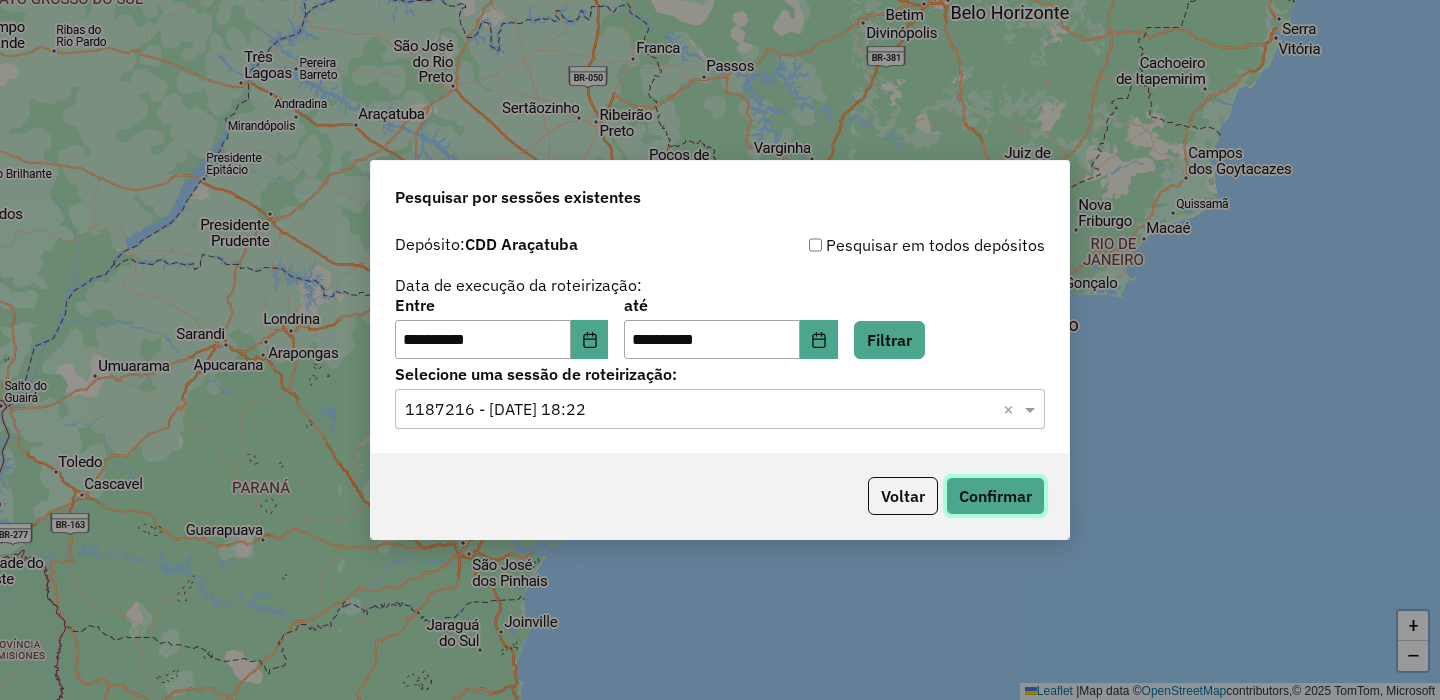 click on "Confirmar" 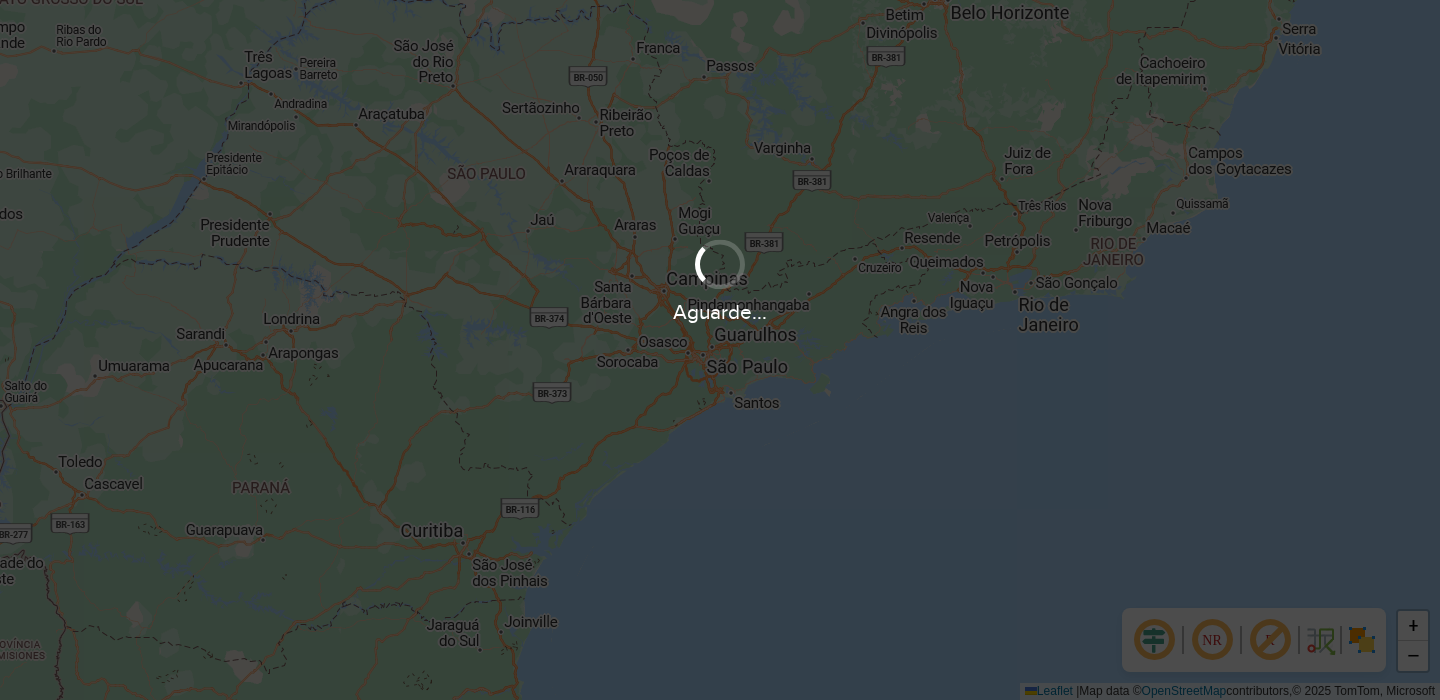 scroll, scrollTop: 0, scrollLeft: 0, axis: both 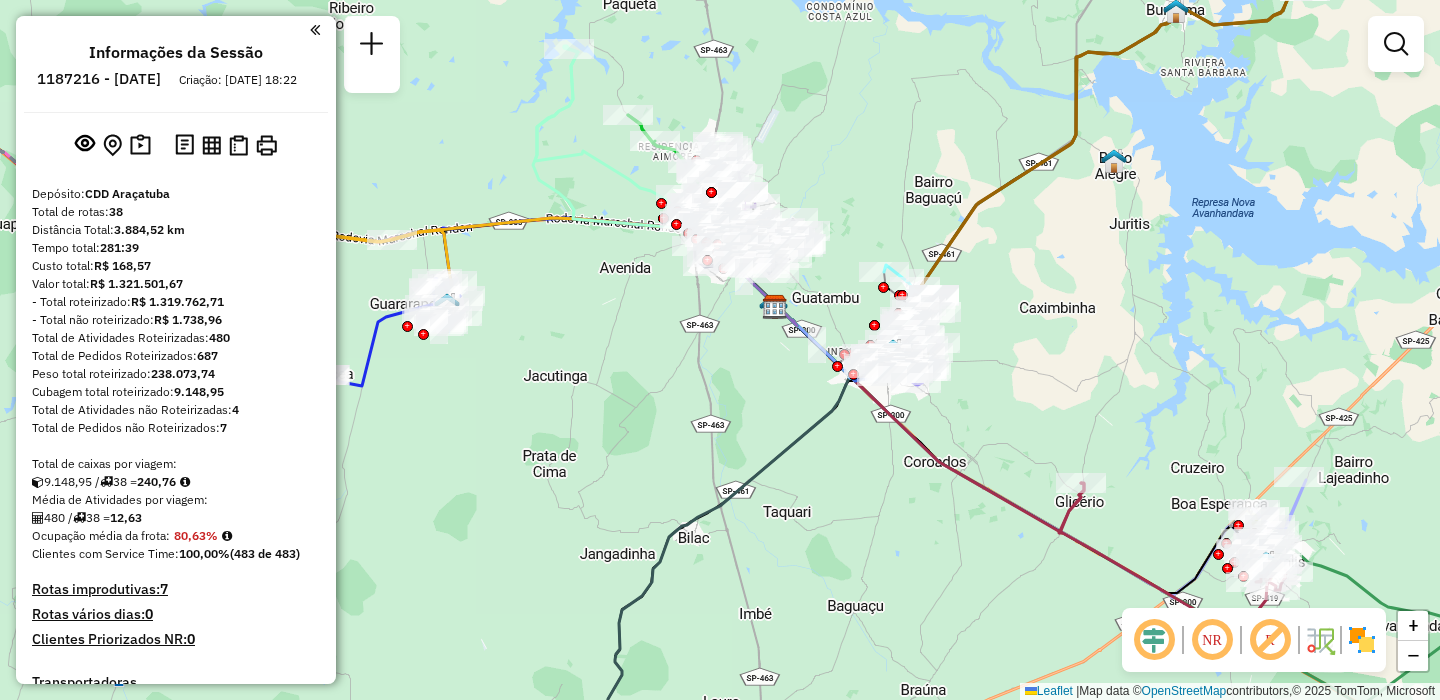 drag, startPoint x: 712, startPoint y: 365, endPoint x: 722, endPoint y: 411, distance: 47.07441 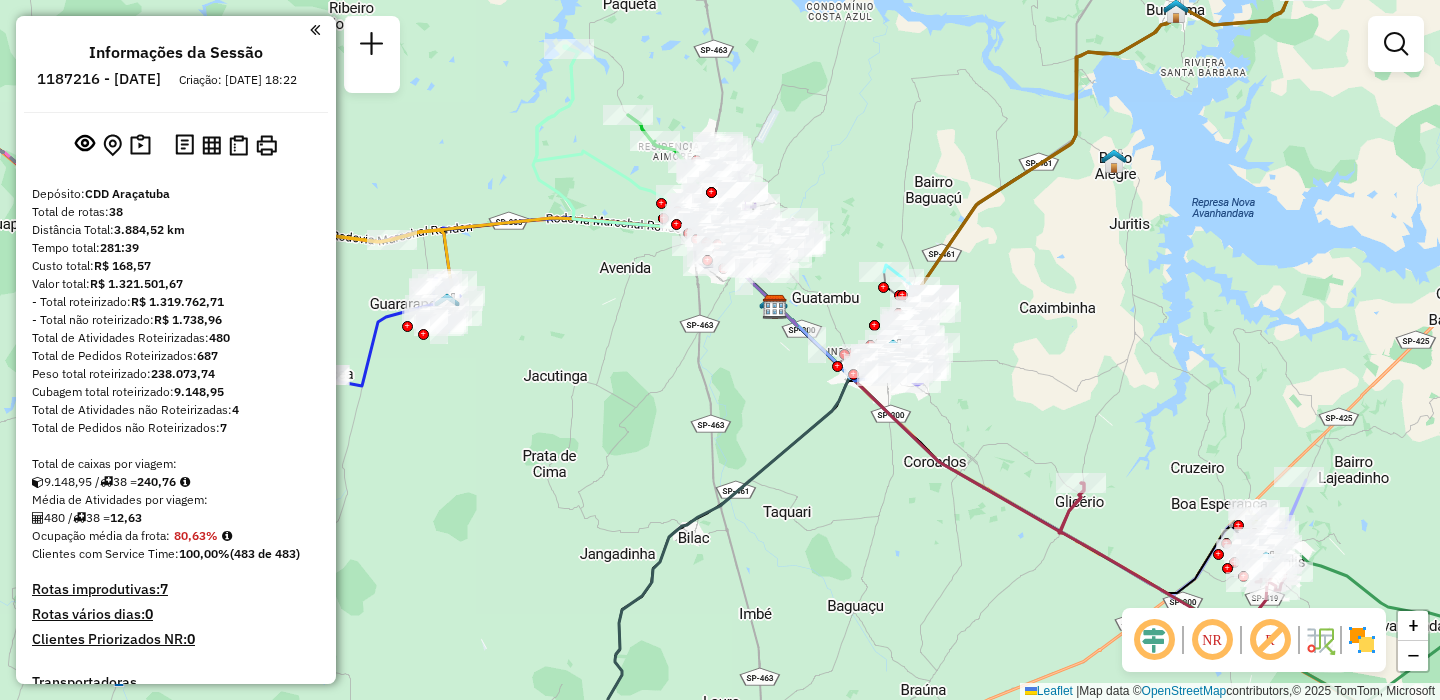click on "Janela de atendimento Grade de atendimento Capacidade Transportadoras Veículos Cliente Pedidos  Rotas Selecione os dias de semana para filtrar as janelas de atendimento  Seg   Ter   Qua   Qui   Sex   Sáb   Dom  Informe o período da janela de atendimento: De: Até:  Filtrar exatamente a janela do cliente  Considerar janela de atendimento padrão  Selecione os dias de semana para filtrar as grades de atendimento  Seg   Ter   Qua   Qui   Sex   Sáb   Dom   Considerar clientes sem dia de atendimento cadastrado  Clientes fora do dia de atendimento selecionado Filtrar as atividades entre os valores definidos abaixo:  Peso mínimo:   Peso máximo:   Cubagem mínima:   Cubagem máxima:   De:   Até:  Filtrar as atividades entre o tempo de atendimento definido abaixo:  De:   Até:   Considerar capacidade total dos clientes não roteirizados Transportadora: Selecione um ou mais itens Tipo de veículo: Selecione um ou mais itens Veículo: Selecione um ou mais itens Motorista: Selecione um ou mais itens Nome: Rótulo:" 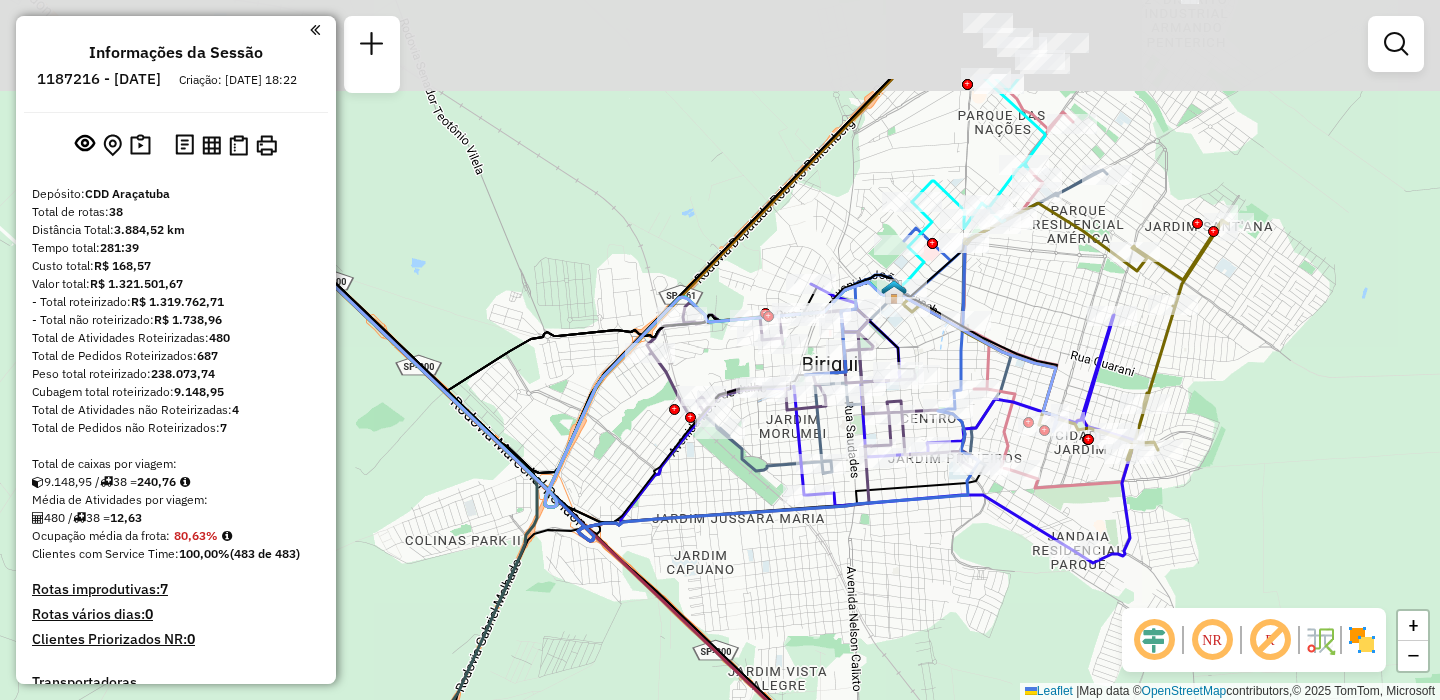 drag, startPoint x: 1005, startPoint y: 186, endPoint x: 1007, endPoint y: 335, distance: 149.01343 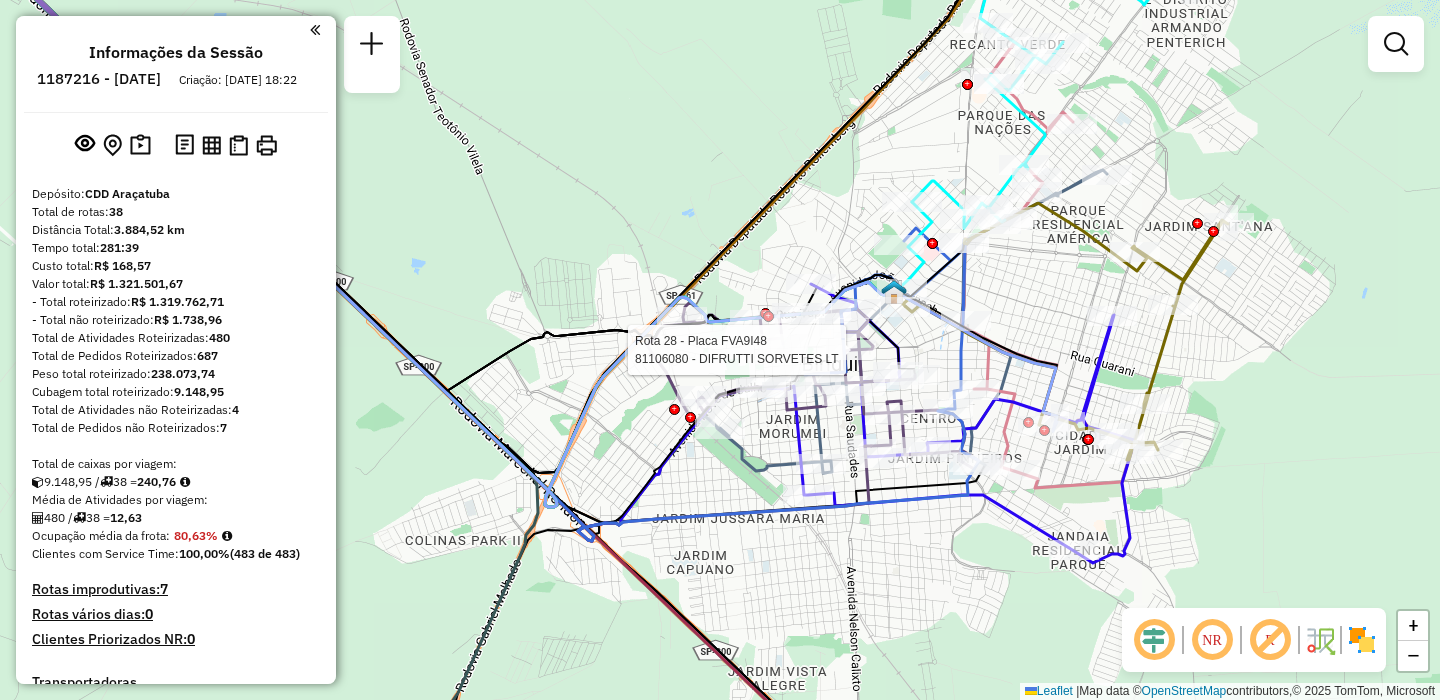 select on "**********" 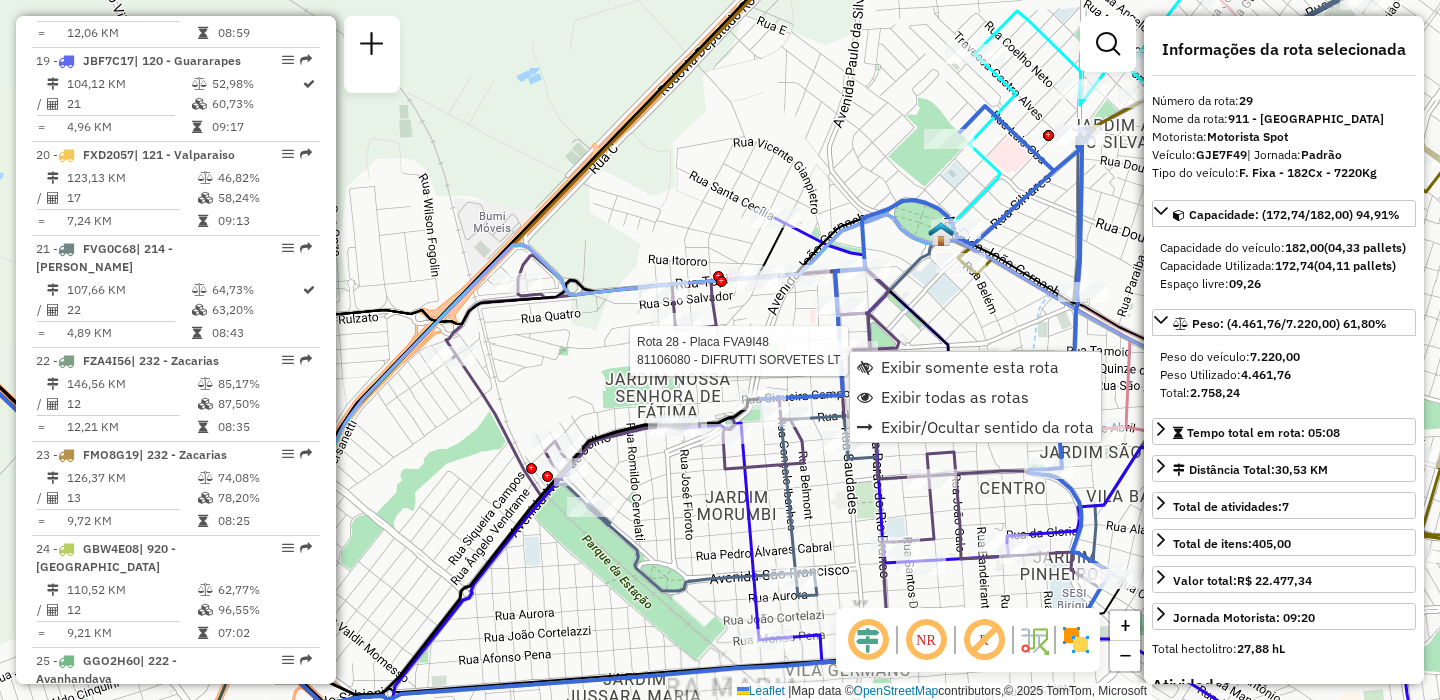 scroll, scrollTop: 3949, scrollLeft: 0, axis: vertical 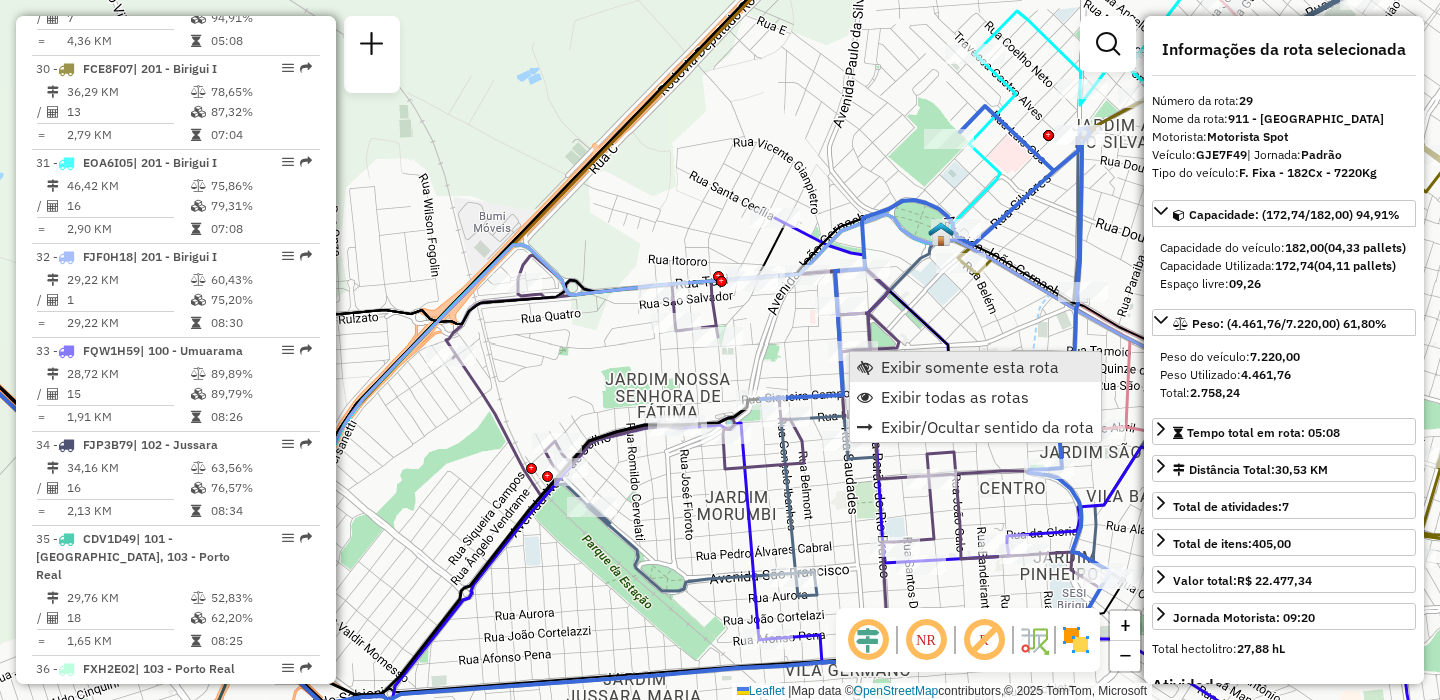 click on "Exibir somente esta rota" at bounding box center (970, 367) 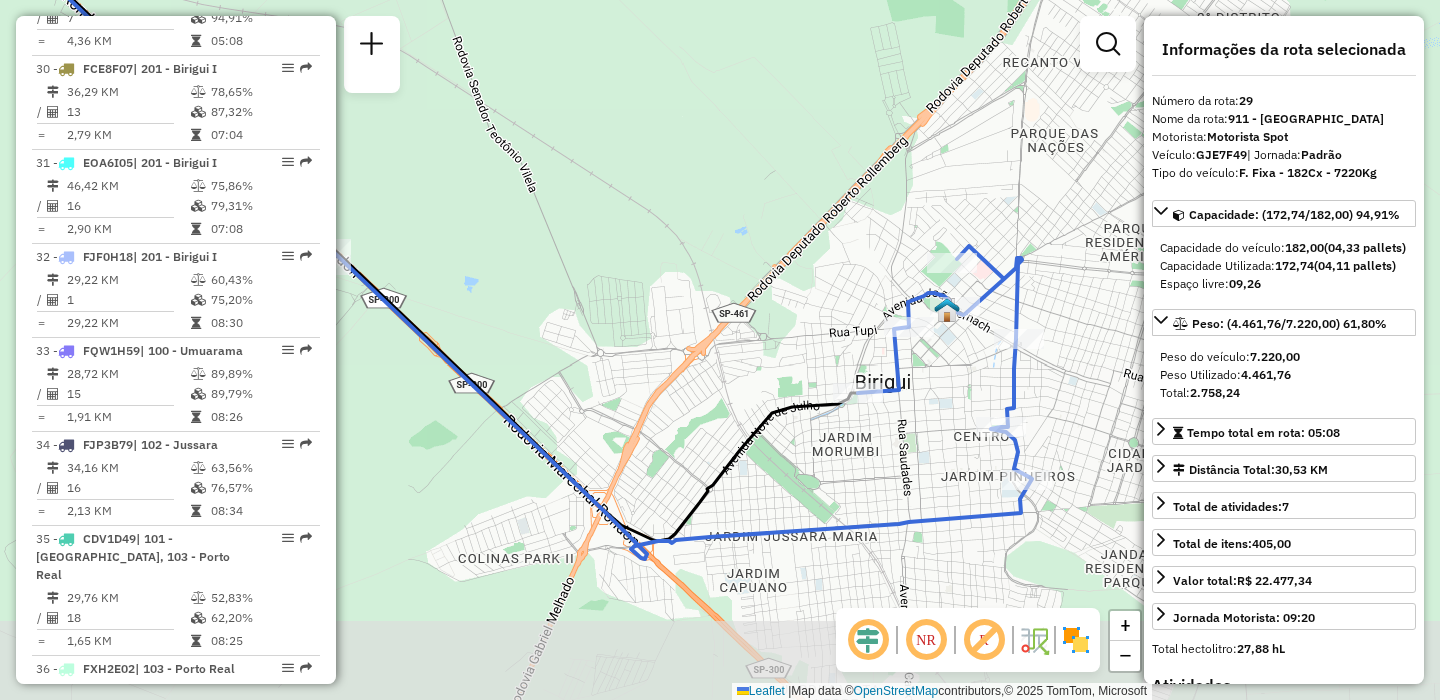 drag, startPoint x: 932, startPoint y: 424, endPoint x: 700, endPoint y: 293, distance: 266.4301 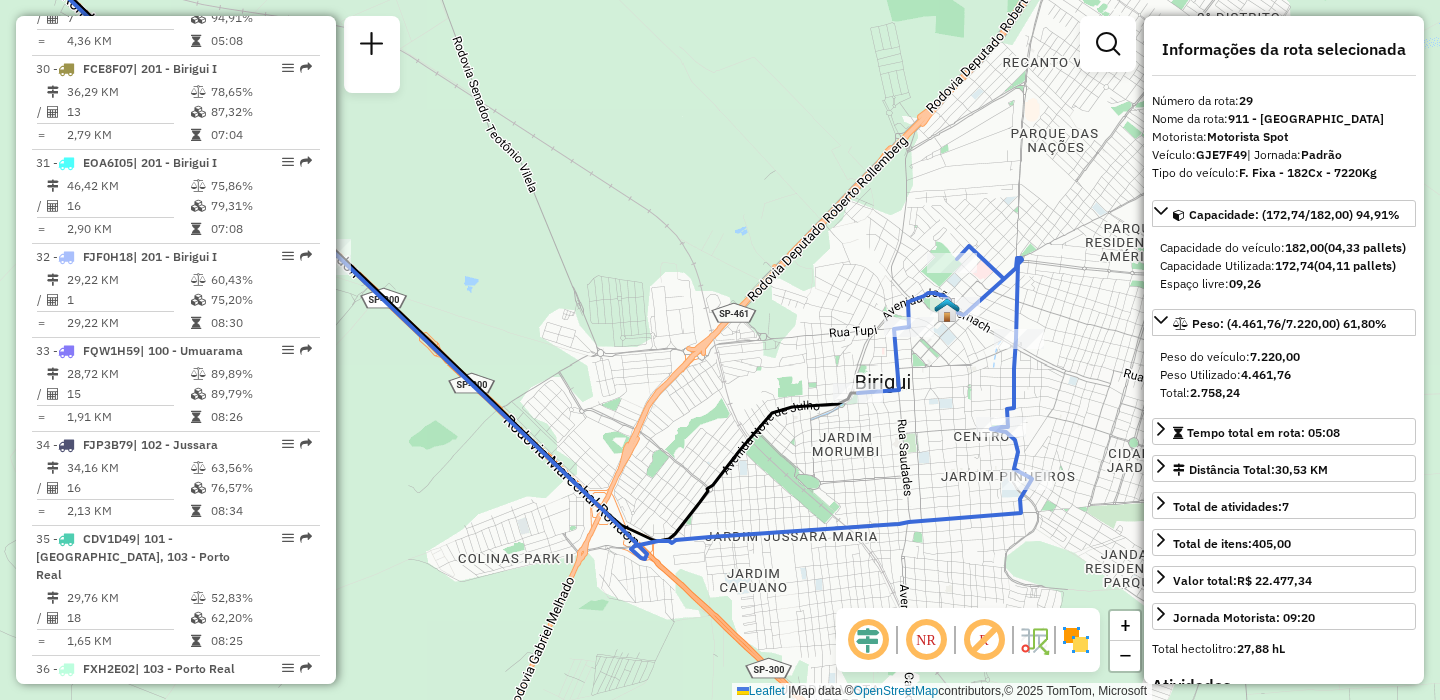 scroll, scrollTop: 3516, scrollLeft: 0, axis: vertical 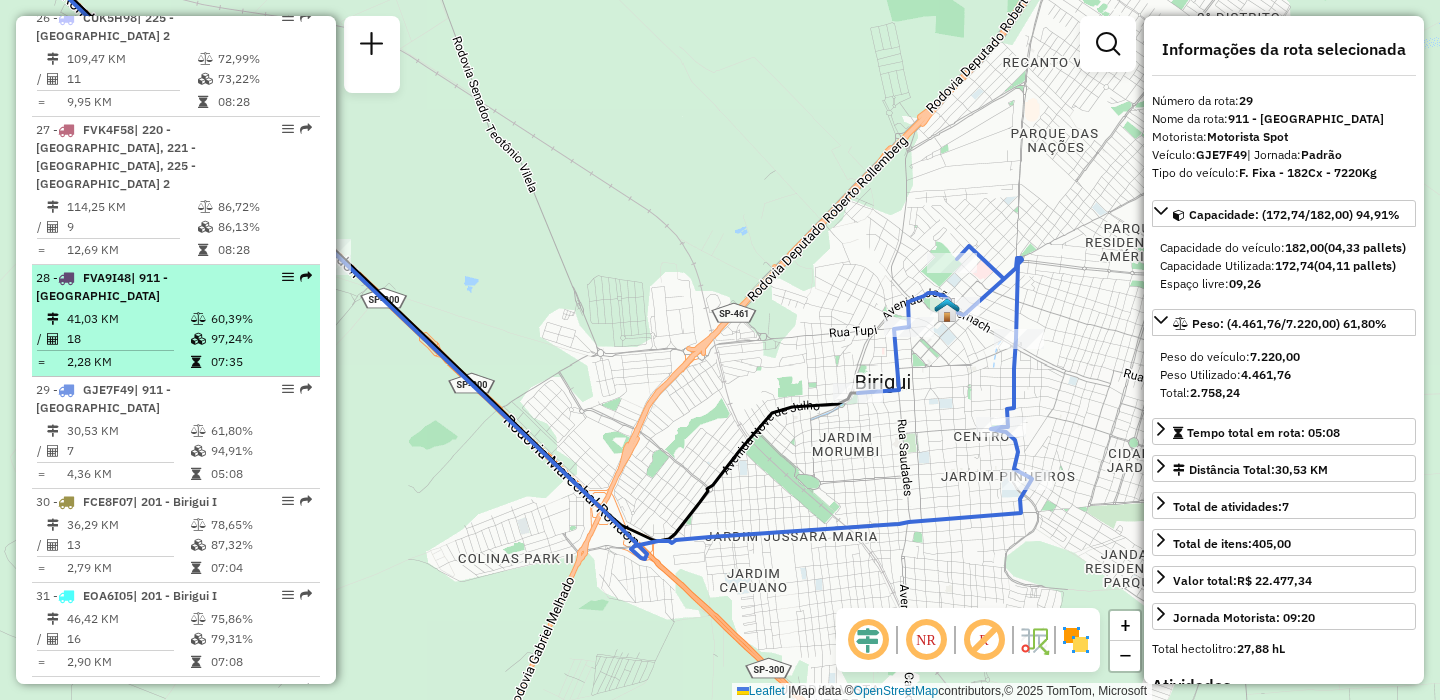 click at bounding box center [288, 277] 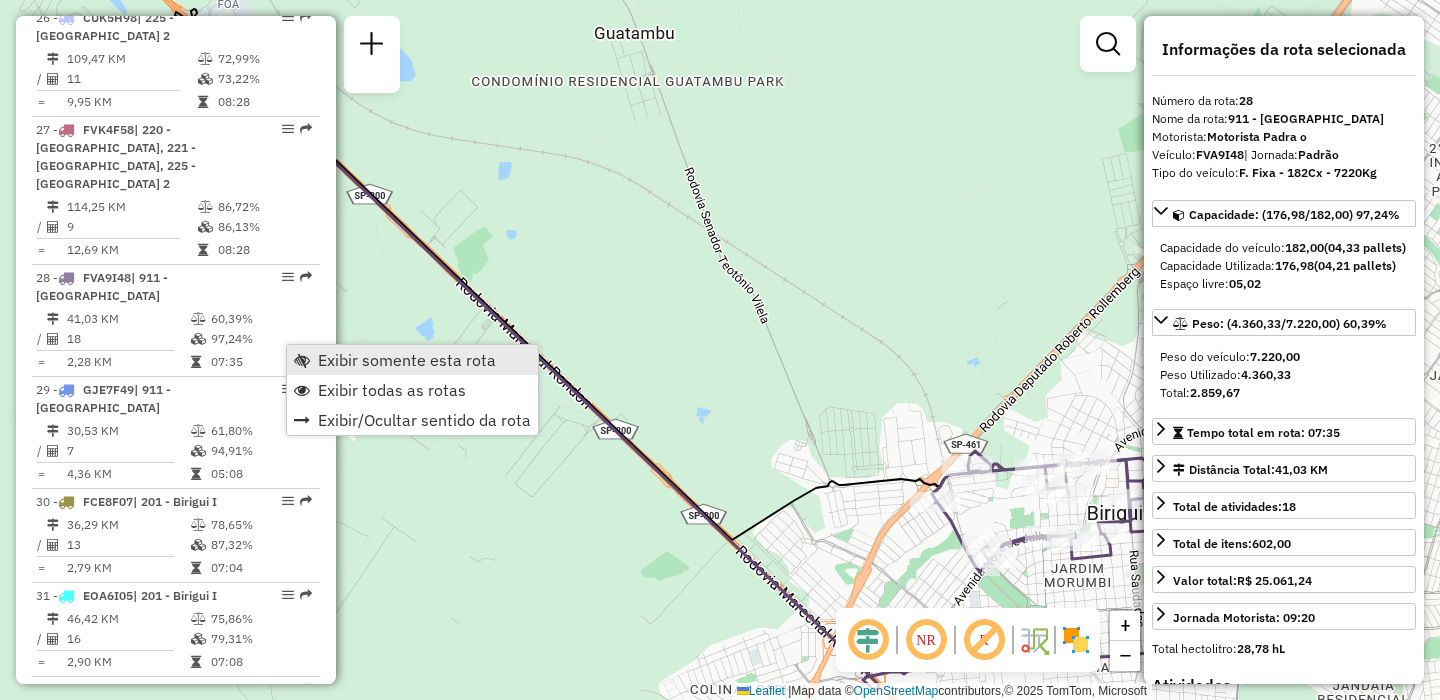 click on "Exibir somente esta rota" at bounding box center (407, 360) 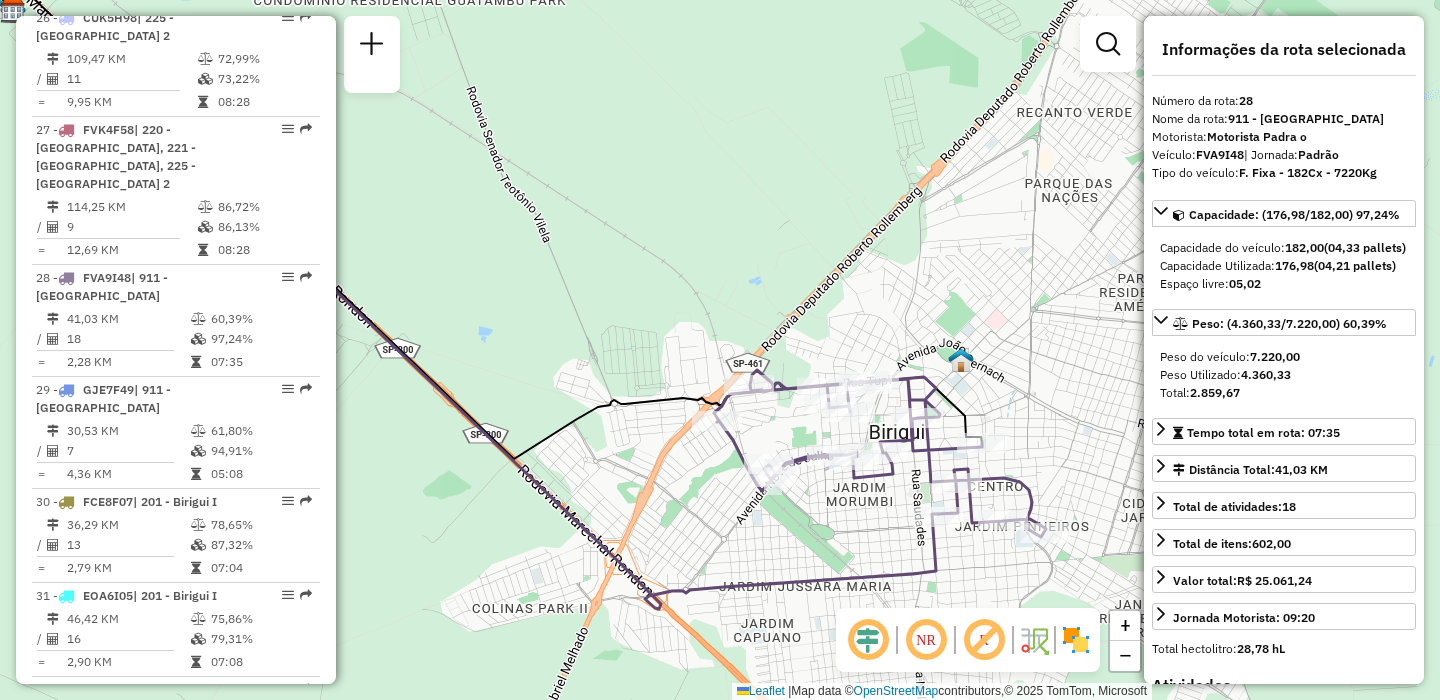 drag, startPoint x: 787, startPoint y: 386, endPoint x: 402, endPoint y: 242, distance: 411.04865 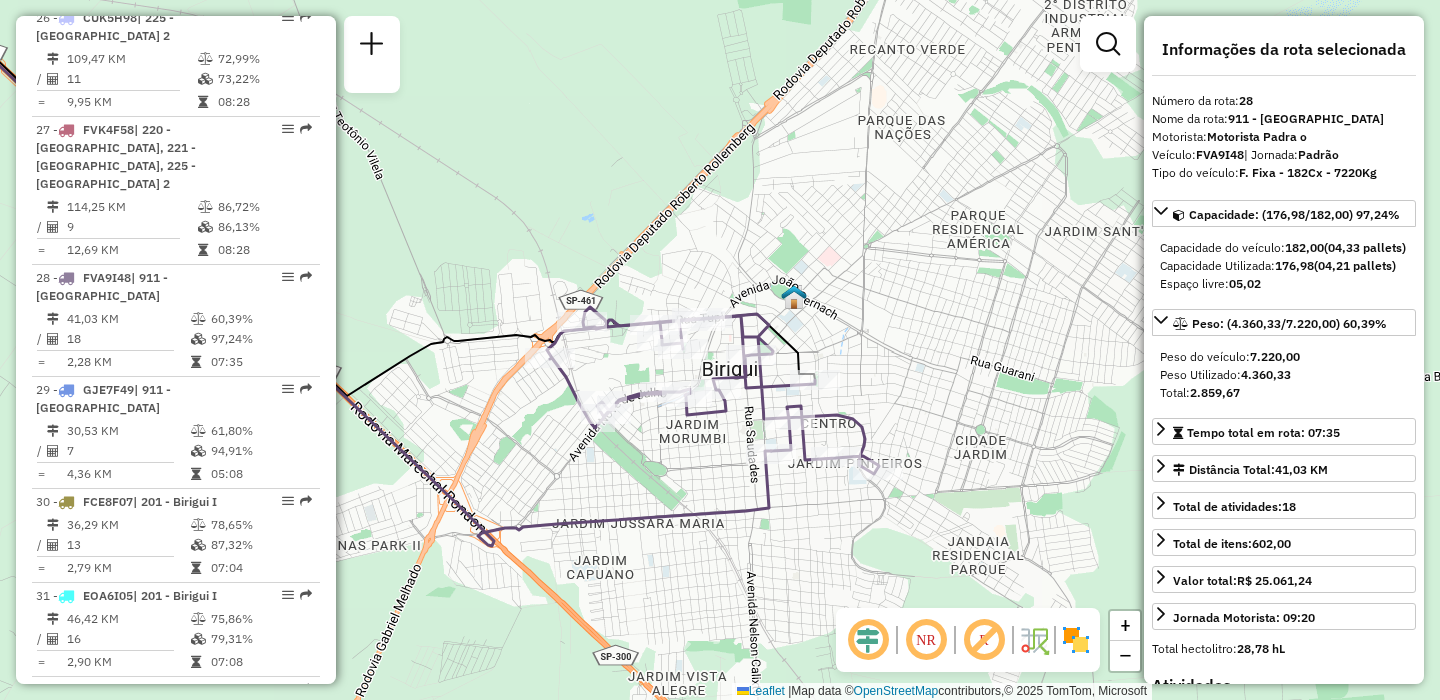 click 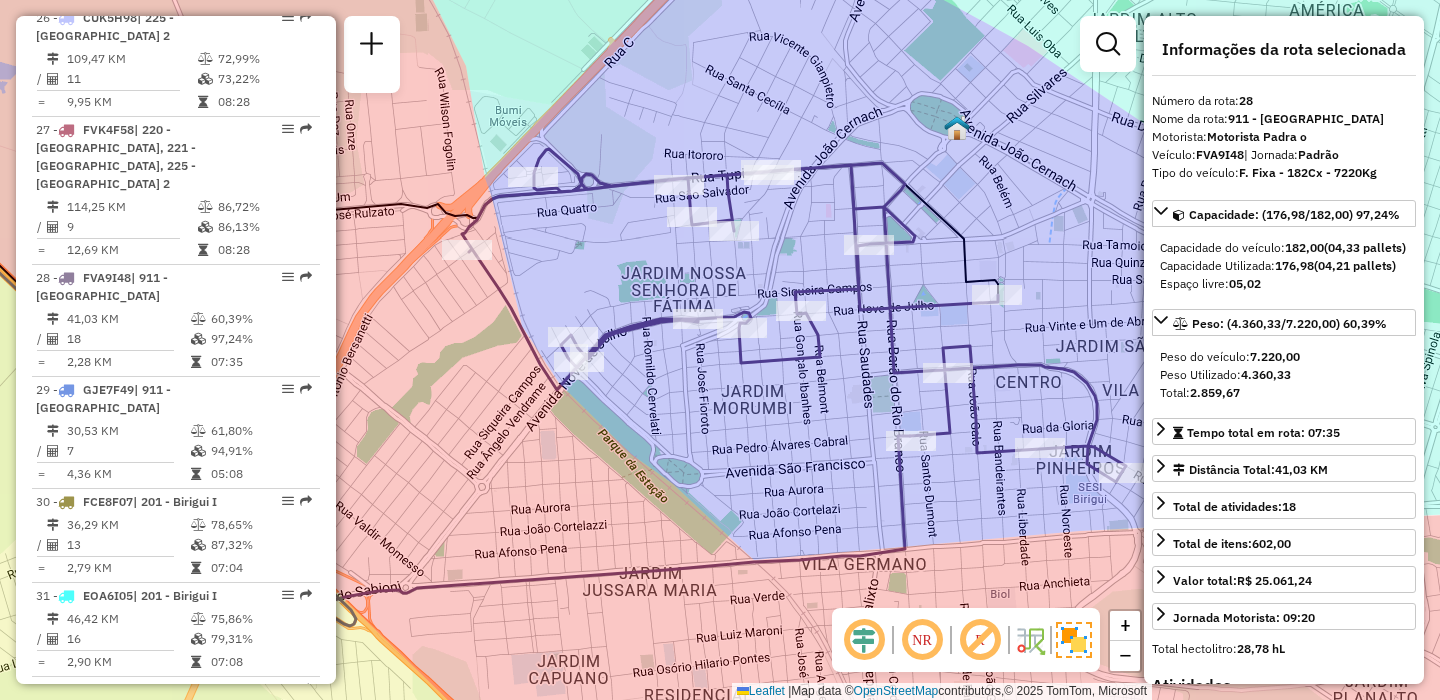 drag, startPoint x: 696, startPoint y: 494, endPoint x: 805, endPoint y: 479, distance: 110.02727 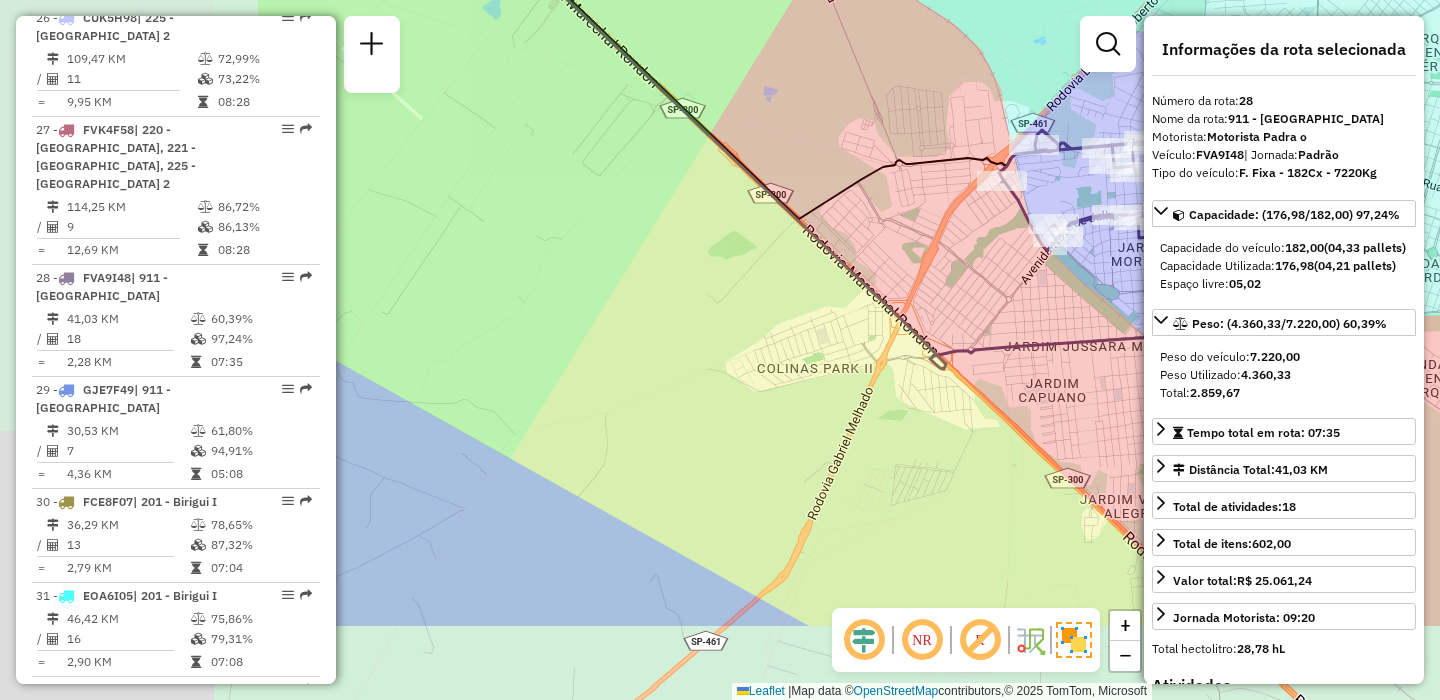drag, startPoint x: 708, startPoint y: 554, endPoint x: 1115, endPoint y: 410, distance: 431.7233 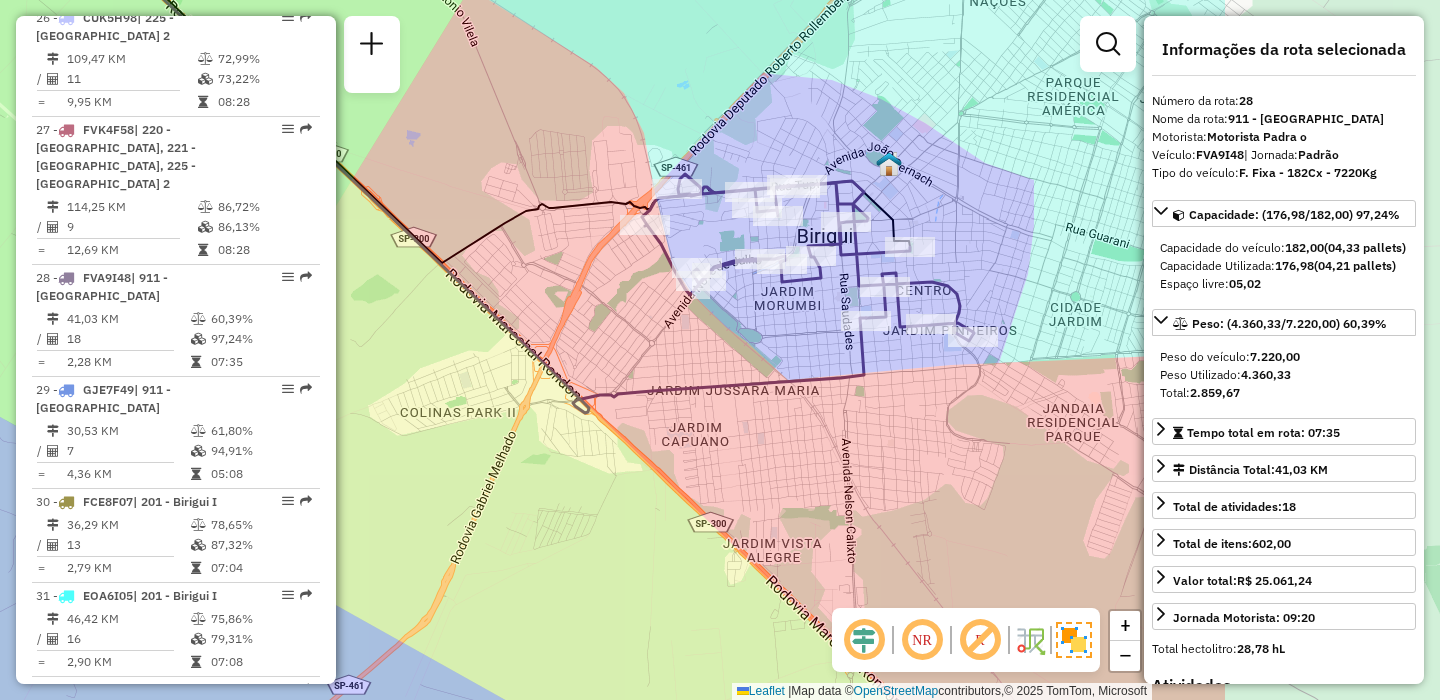 drag, startPoint x: 994, startPoint y: 400, endPoint x: 676, endPoint y: 454, distance: 322.5523 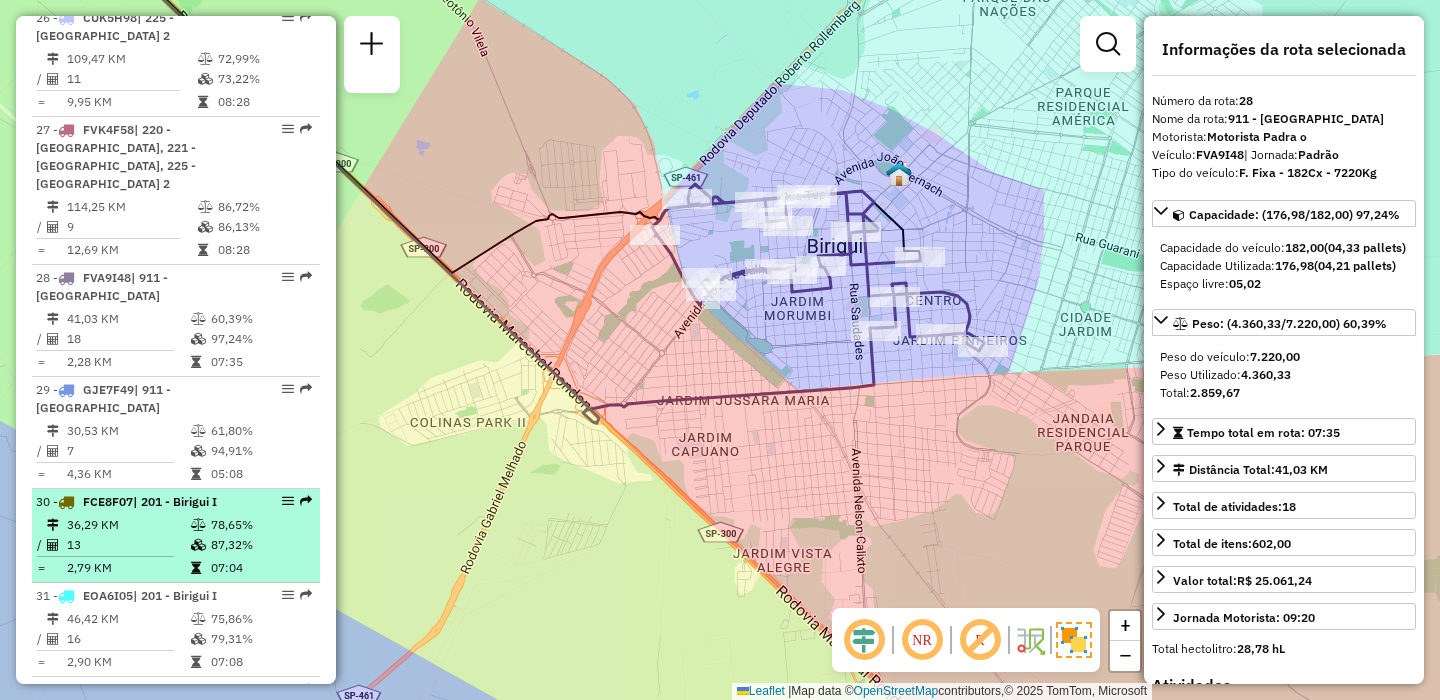 click on "| 201 - Birigui I" at bounding box center [175, 501] 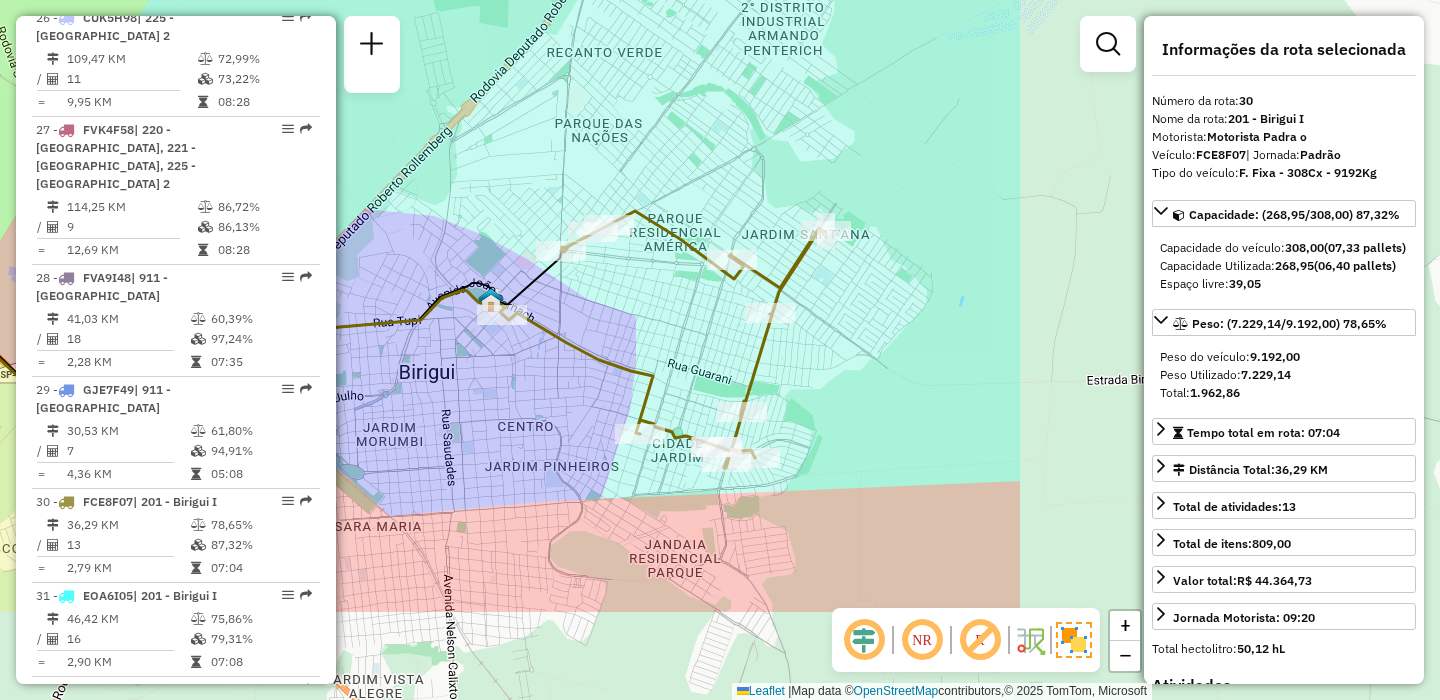 drag, startPoint x: 951, startPoint y: 455, endPoint x: 414, endPoint y: 311, distance: 555.9721 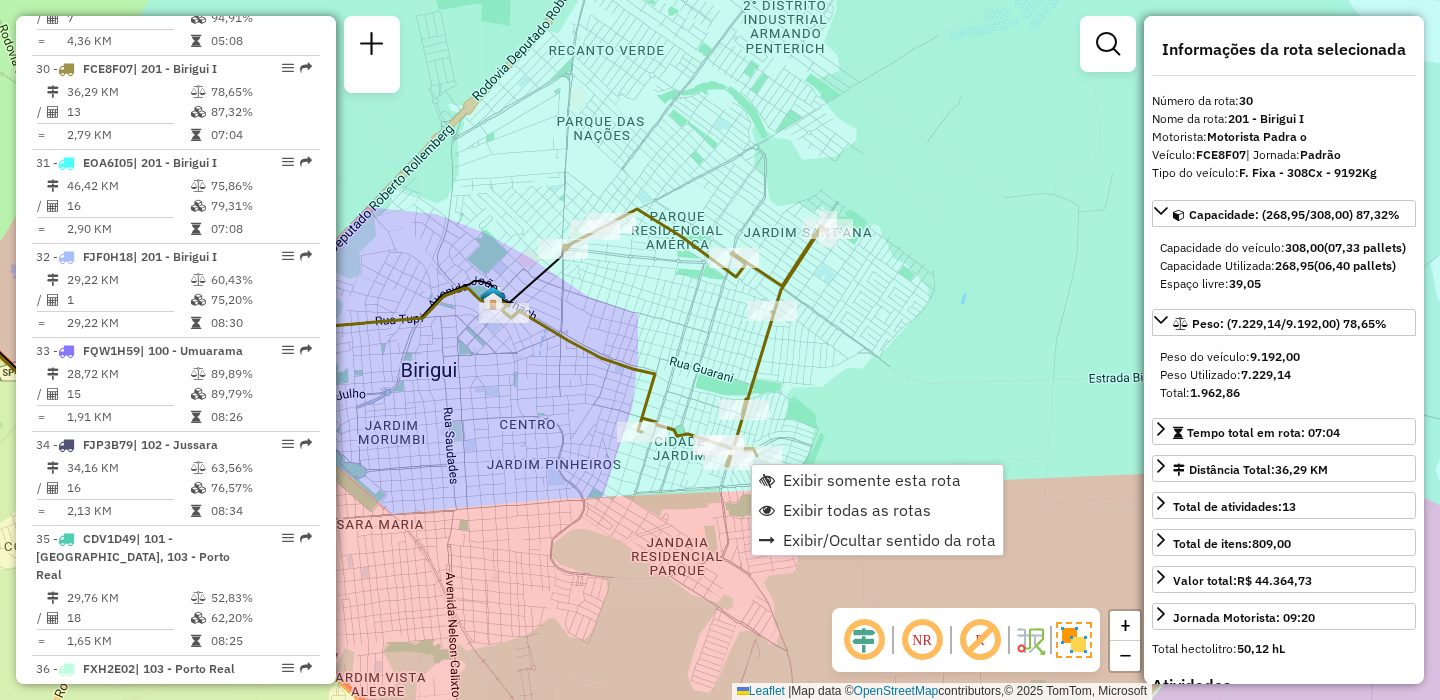 scroll, scrollTop: 4061, scrollLeft: 0, axis: vertical 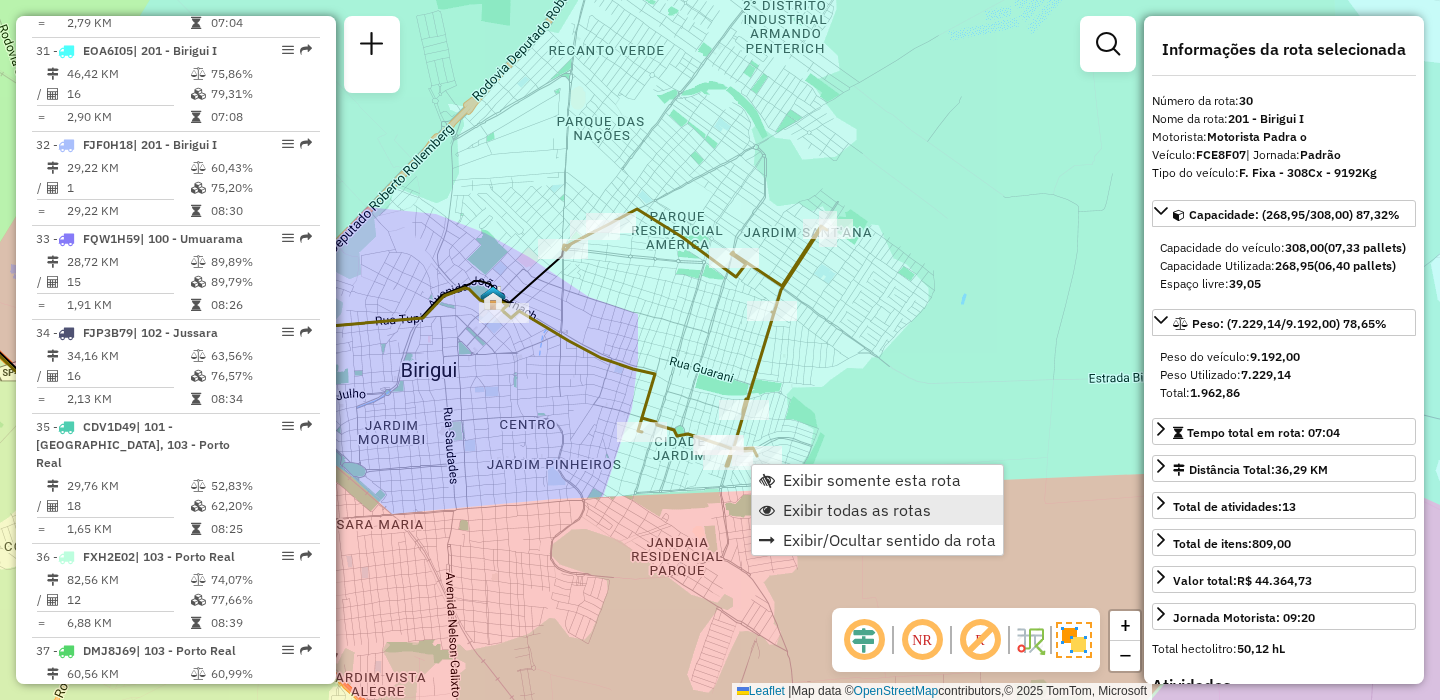 click on "Exibir todas as rotas" at bounding box center (857, 510) 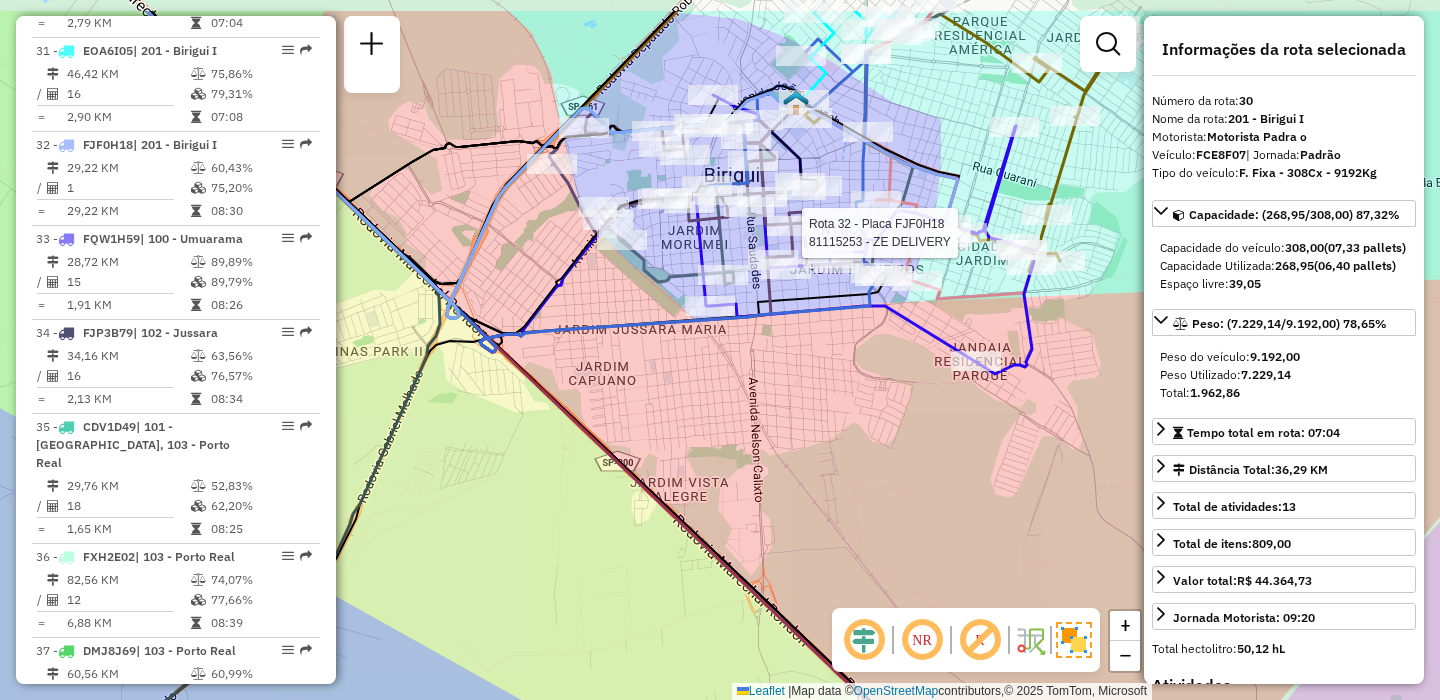 drag, startPoint x: 808, startPoint y: 387, endPoint x: 777, endPoint y: 470, distance: 88.60023 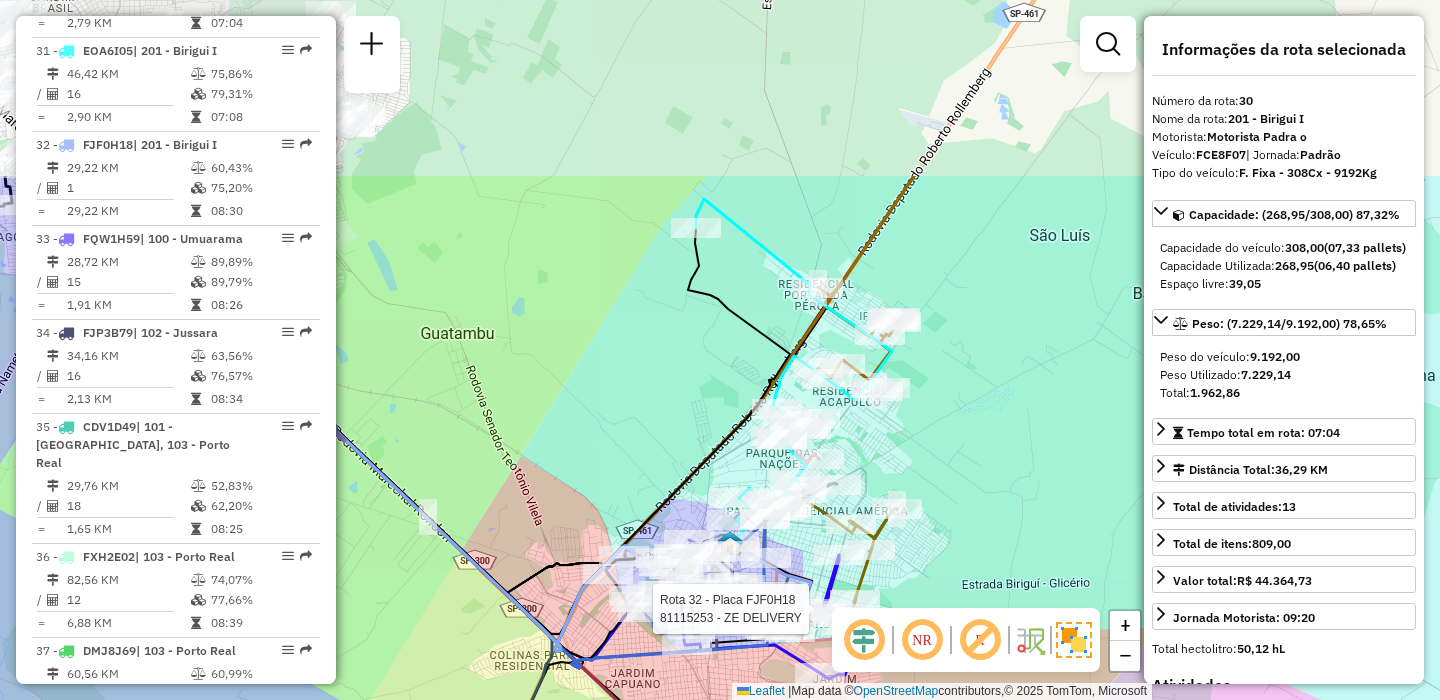 drag, startPoint x: 670, startPoint y: 231, endPoint x: 615, endPoint y: 451, distance: 226.77081 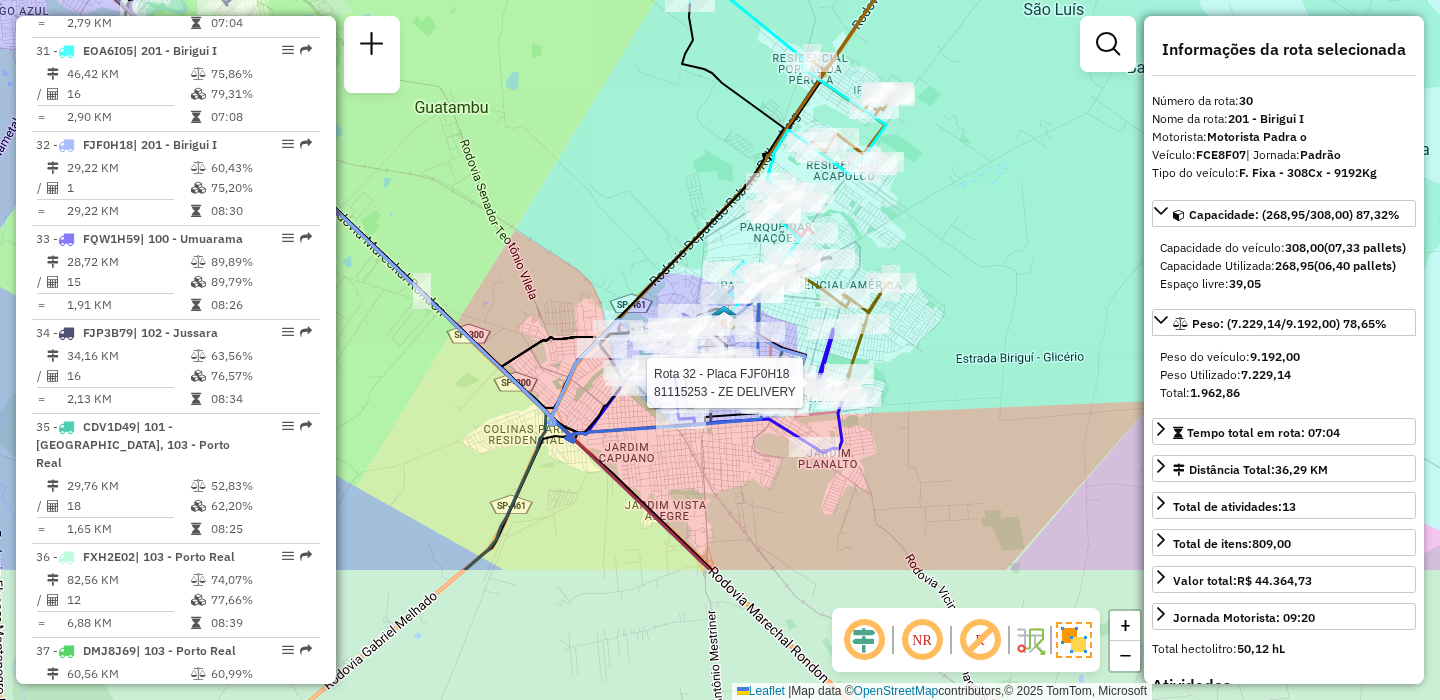drag, startPoint x: 999, startPoint y: 442, endPoint x: 993, endPoint y: 242, distance: 200.08998 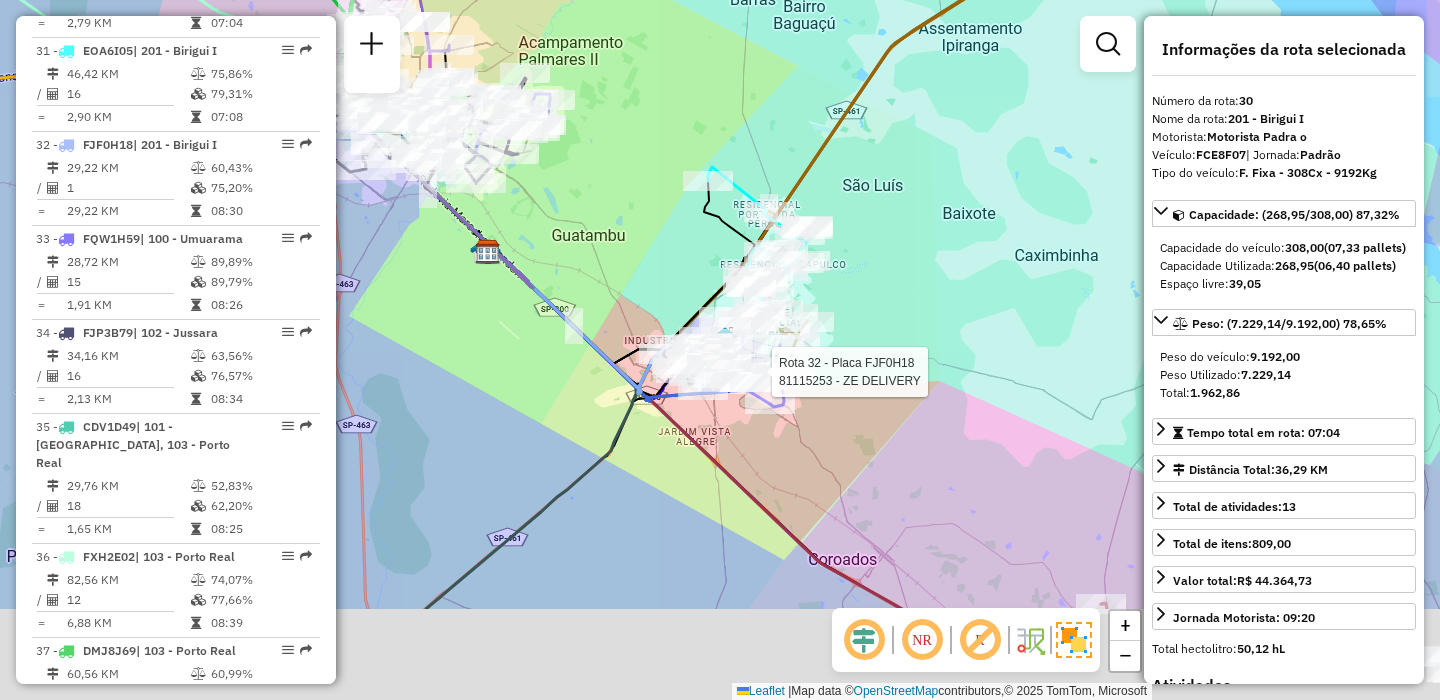 drag, startPoint x: 542, startPoint y: 596, endPoint x: 650, endPoint y: 435, distance: 193.86852 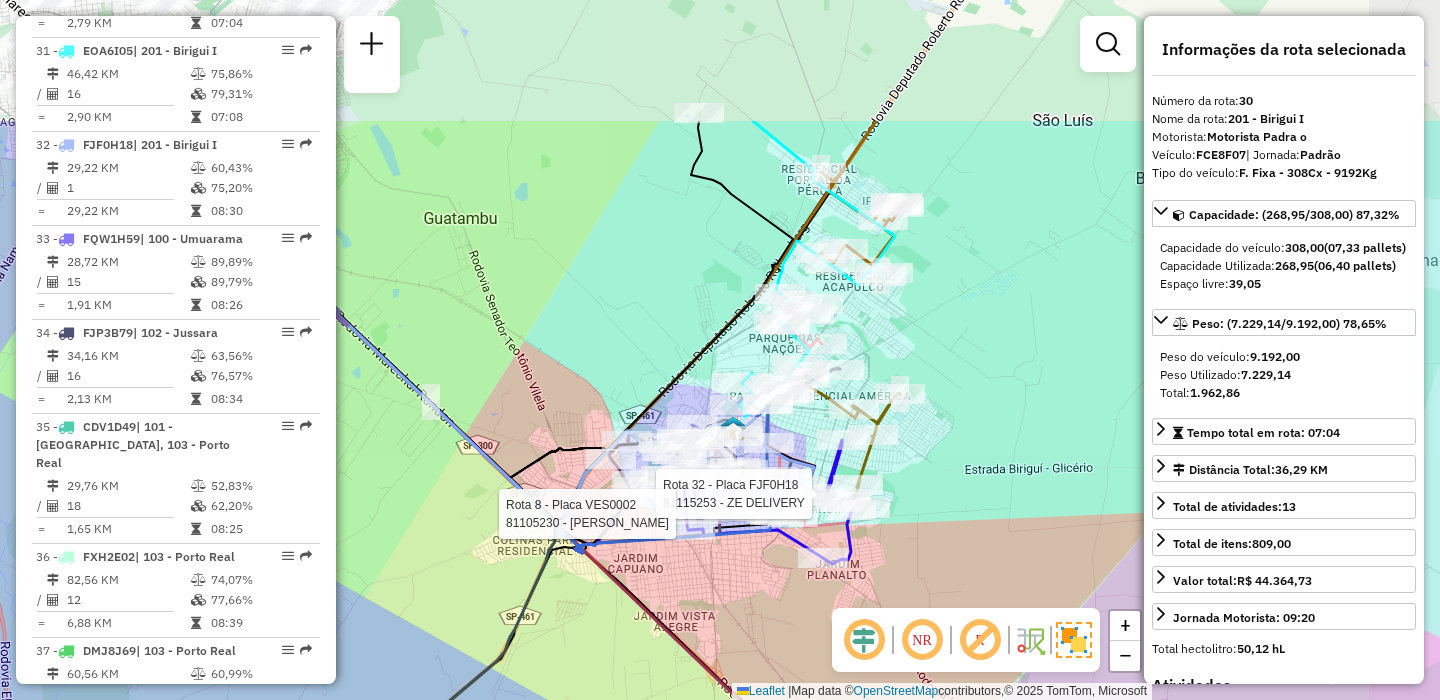 drag, startPoint x: 1035, startPoint y: 108, endPoint x: 942, endPoint y: 276, distance: 192.02344 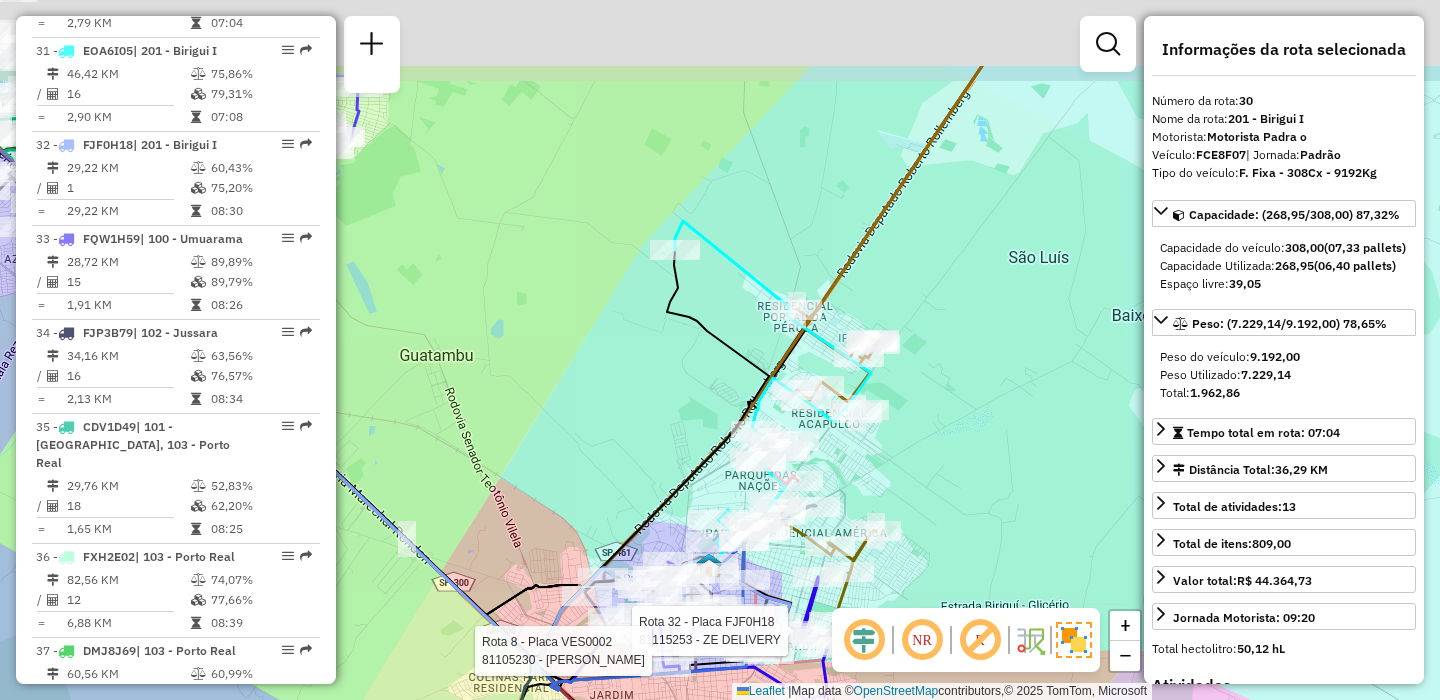 drag, startPoint x: 1004, startPoint y: 196, endPoint x: 958, endPoint y: 342, distance: 153.07515 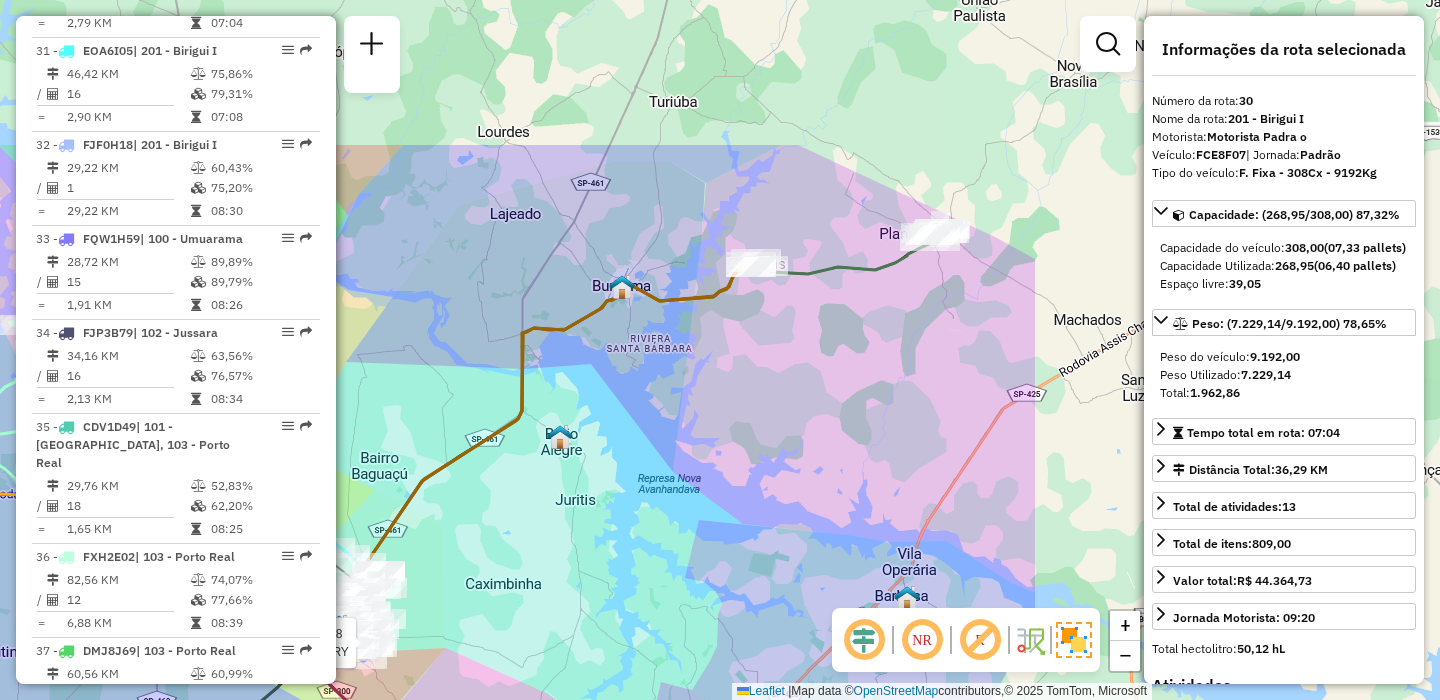 drag, startPoint x: 1017, startPoint y: 245, endPoint x: 468, endPoint y: 460, distance: 589.59814 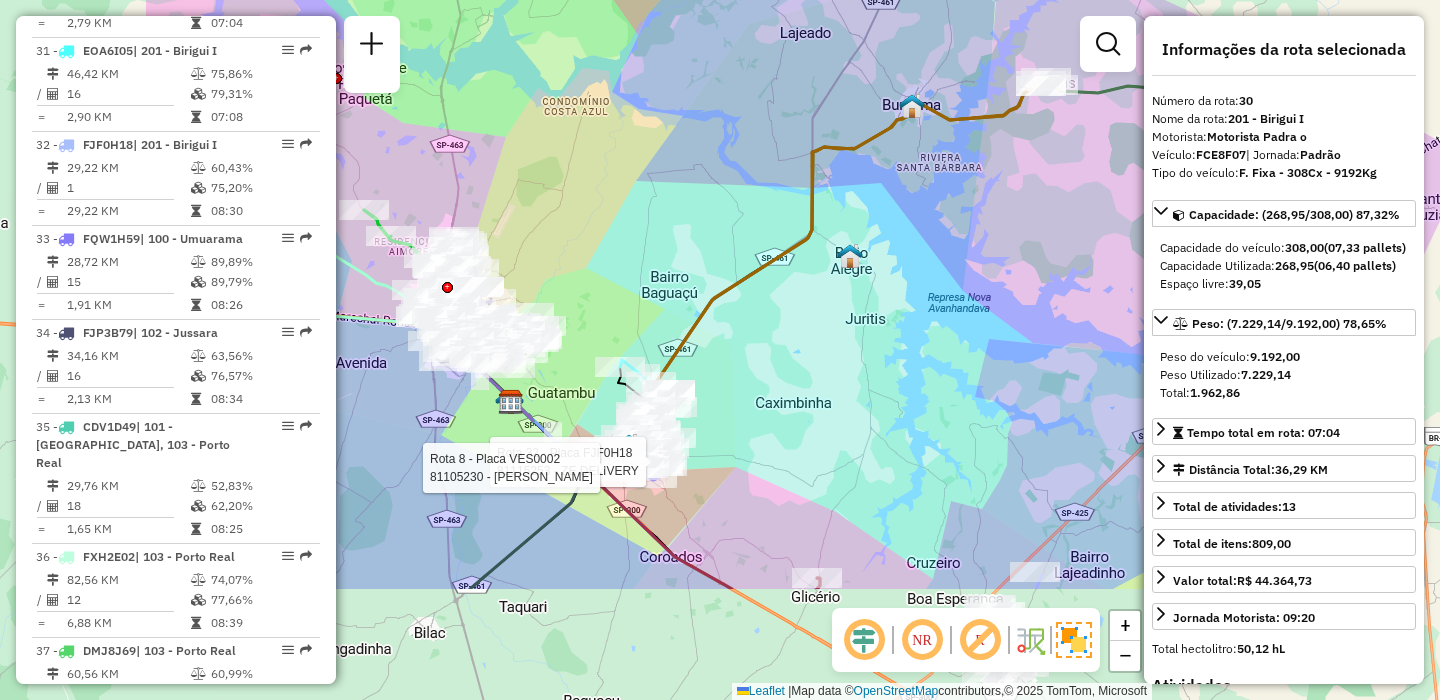 drag, startPoint x: 555, startPoint y: 547, endPoint x: 873, endPoint y: 353, distance: 372.50504 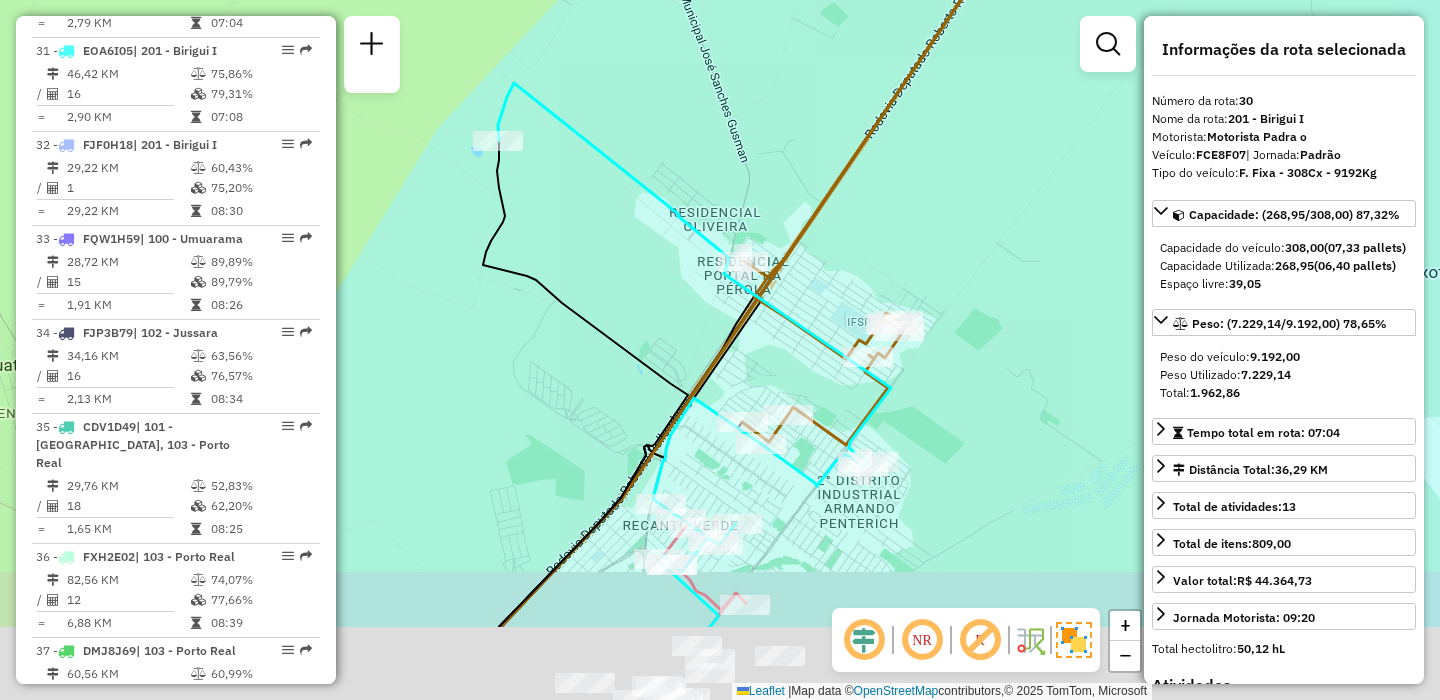 drag, startPoint x: 818, startPoint y: 535, endPoint x: 707, endPoint y: 365, distance: 203.02956 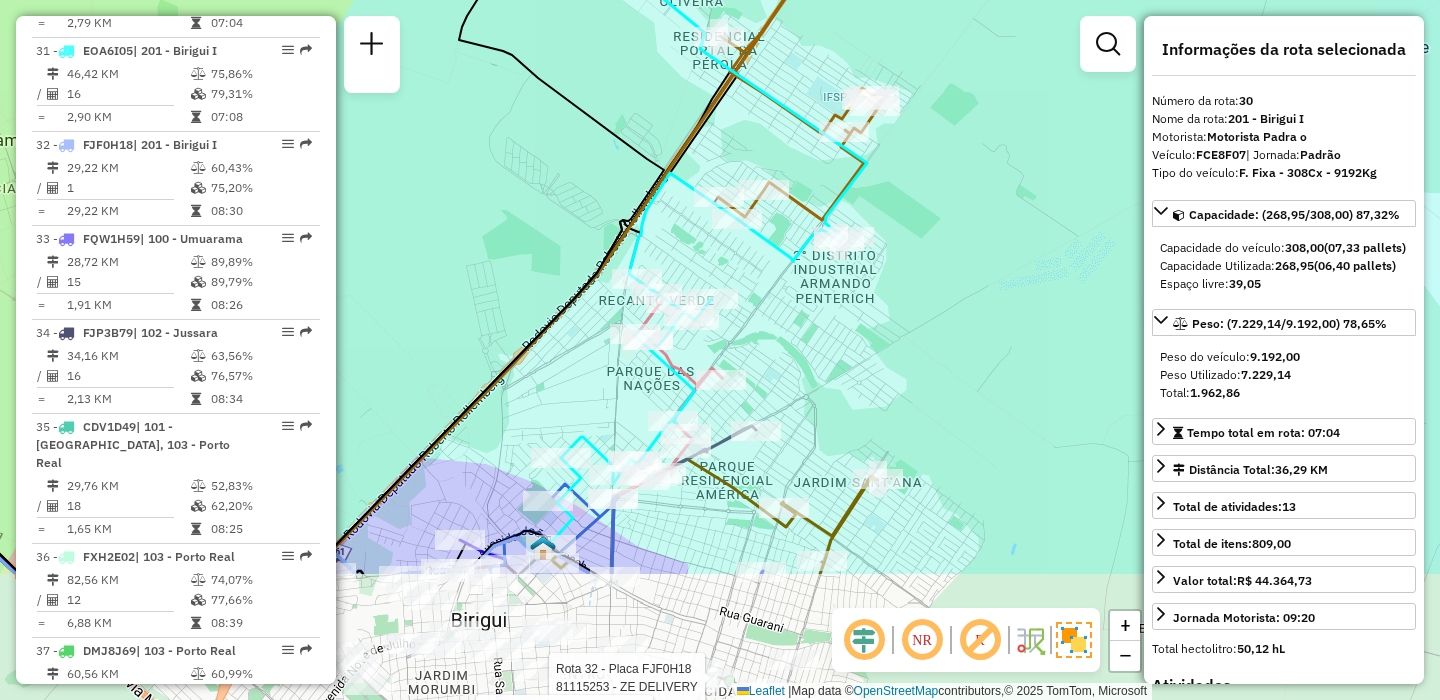drag, startPoint x: 789, startPoint y: 565, endPoint x: 794, endPoint y: 380, distance: 185.06755 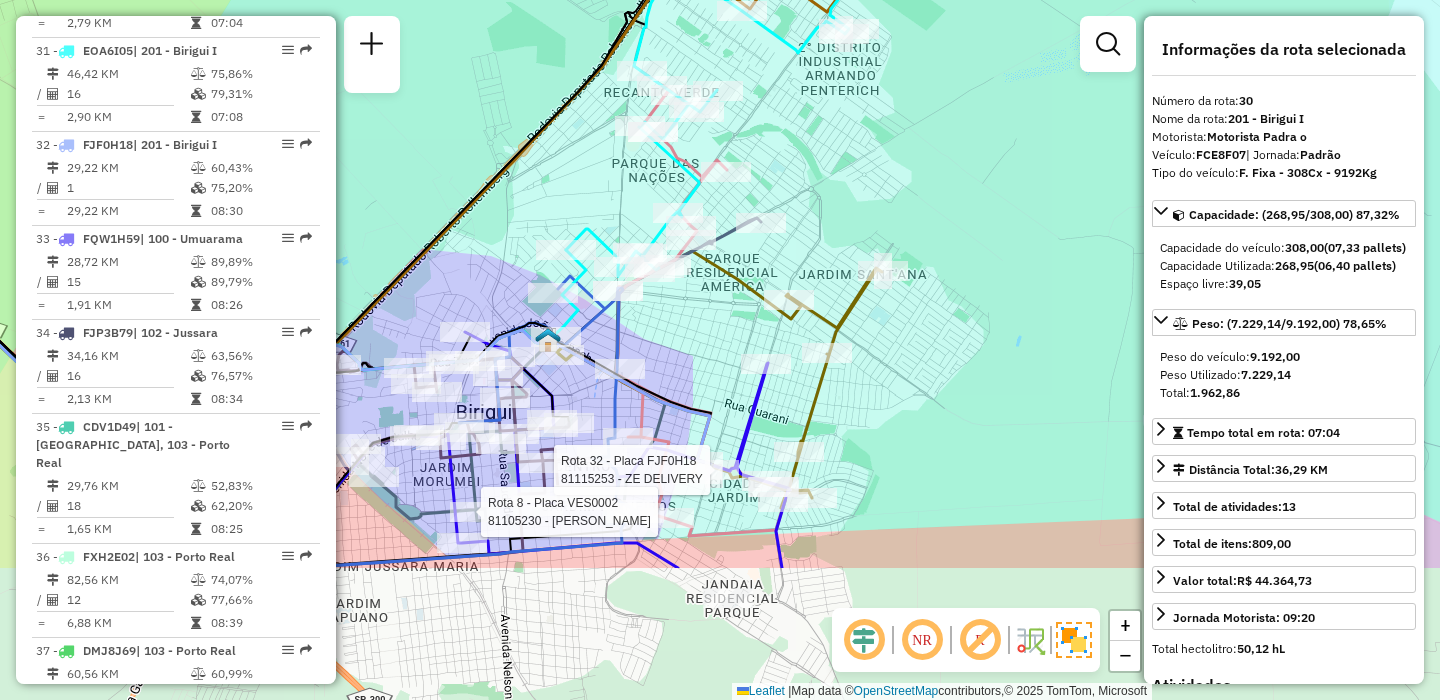 drag, startPoint x: 961, startPoint y: 539, endPoint x: 966, endPoint y: 337, distance: 202.06187 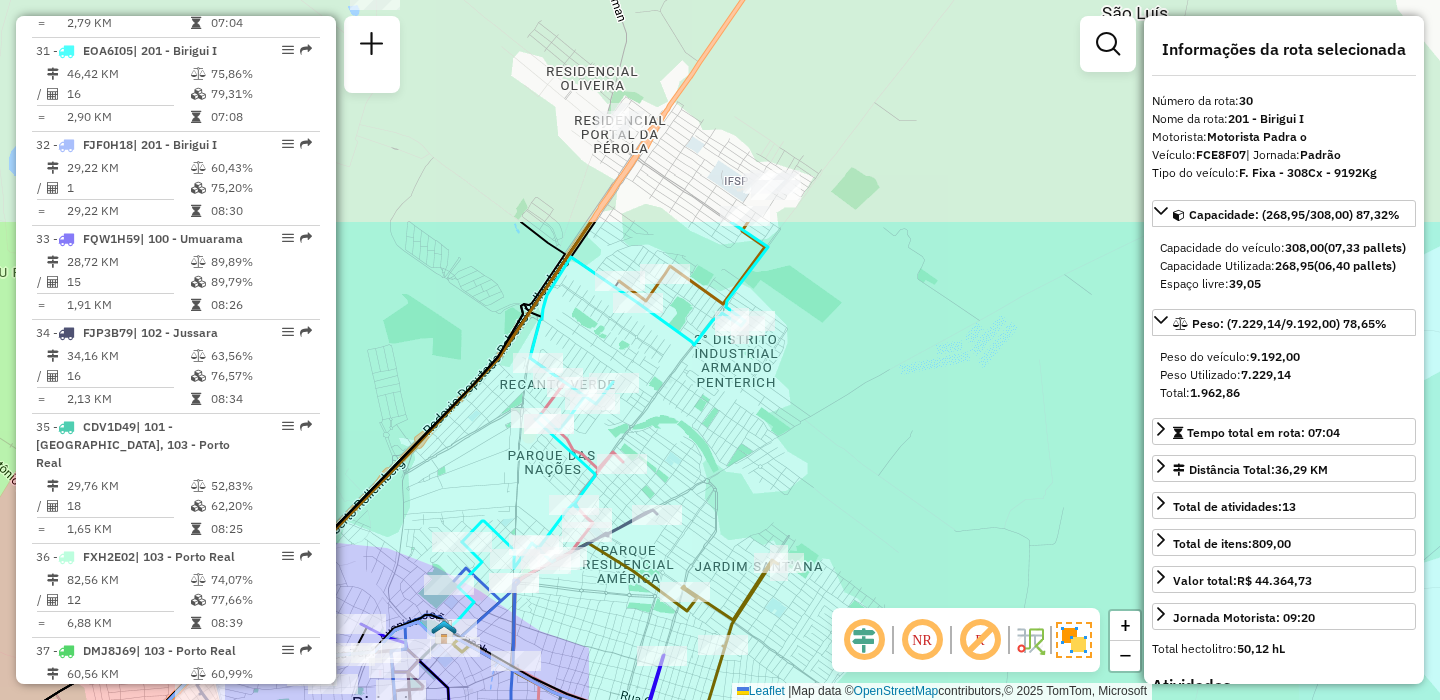 drag, startPoint x: 835, startPoint y: 156, endPoint x: 729, endPoint y: 465, distance: 326.6757 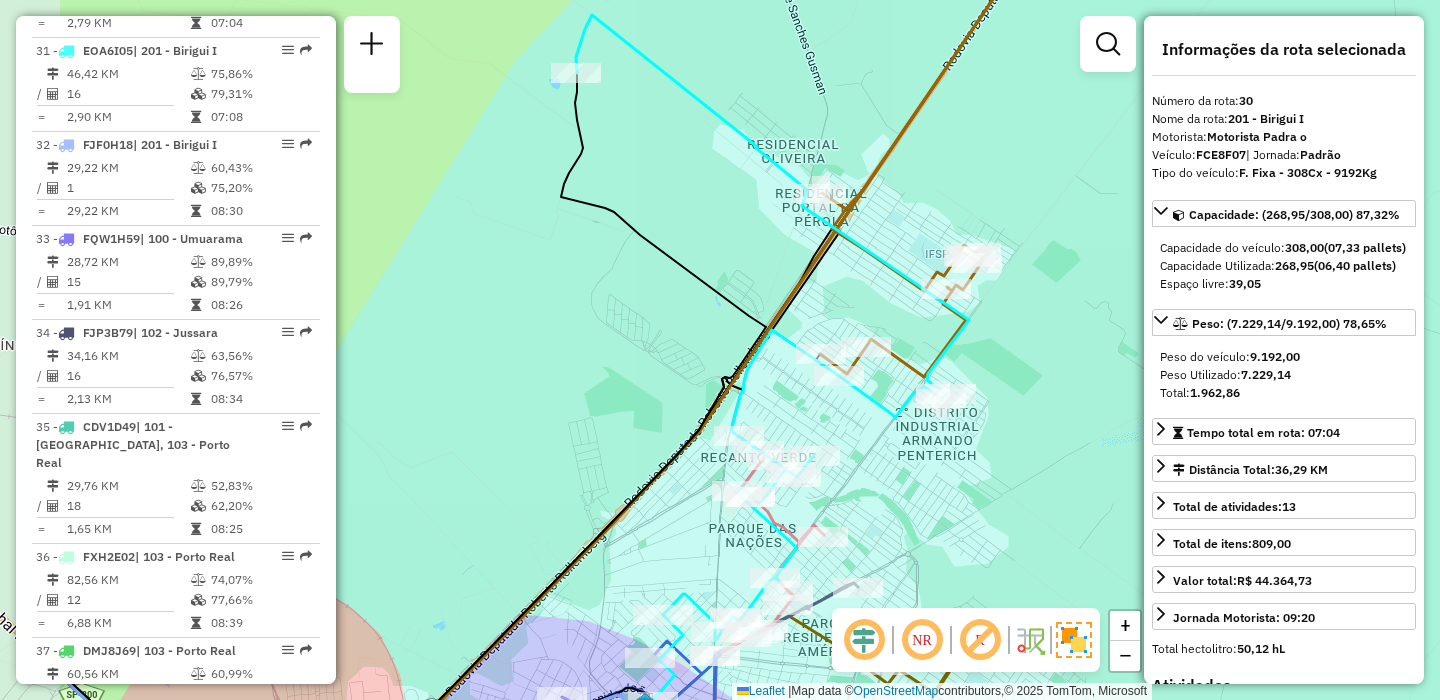 drag, startPoint x: 829, startPoint y: 376, endPoint x: 1033, endPoint y: 432, distance: 211.54669 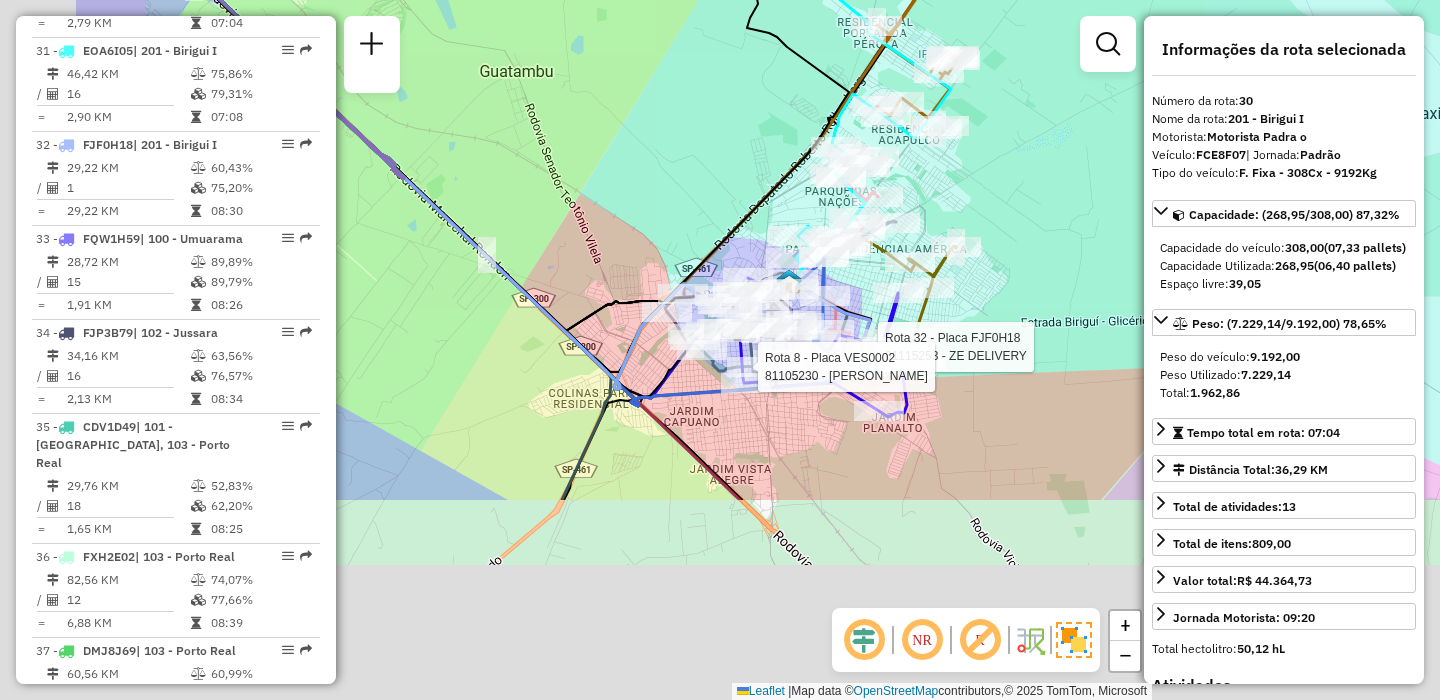 drag, startPoint x: 488, startPoint y: 466, endPoint x: 711, endPoint y: 194, distance: 351.72858 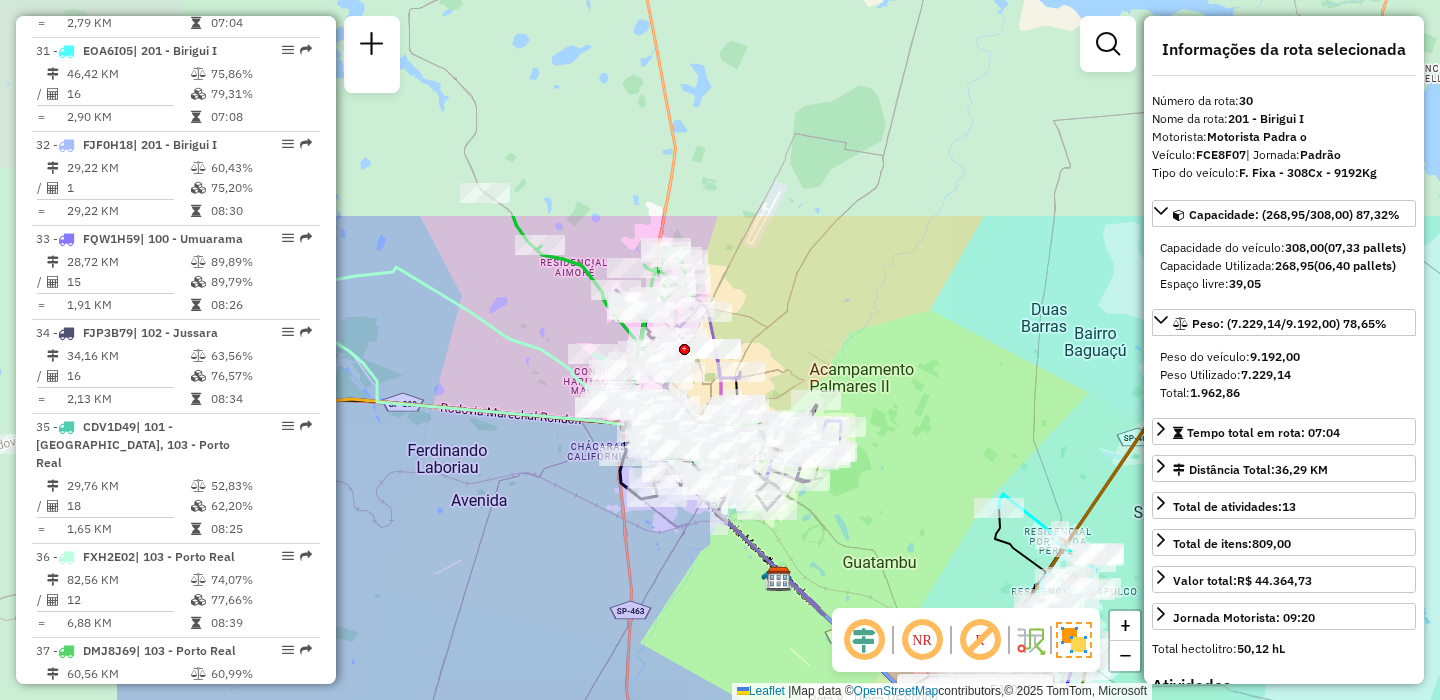 drag, startPoint x: 468, startPoint y: 381, endPoint x: 729, endPoint y: 655, distance: 378.4138 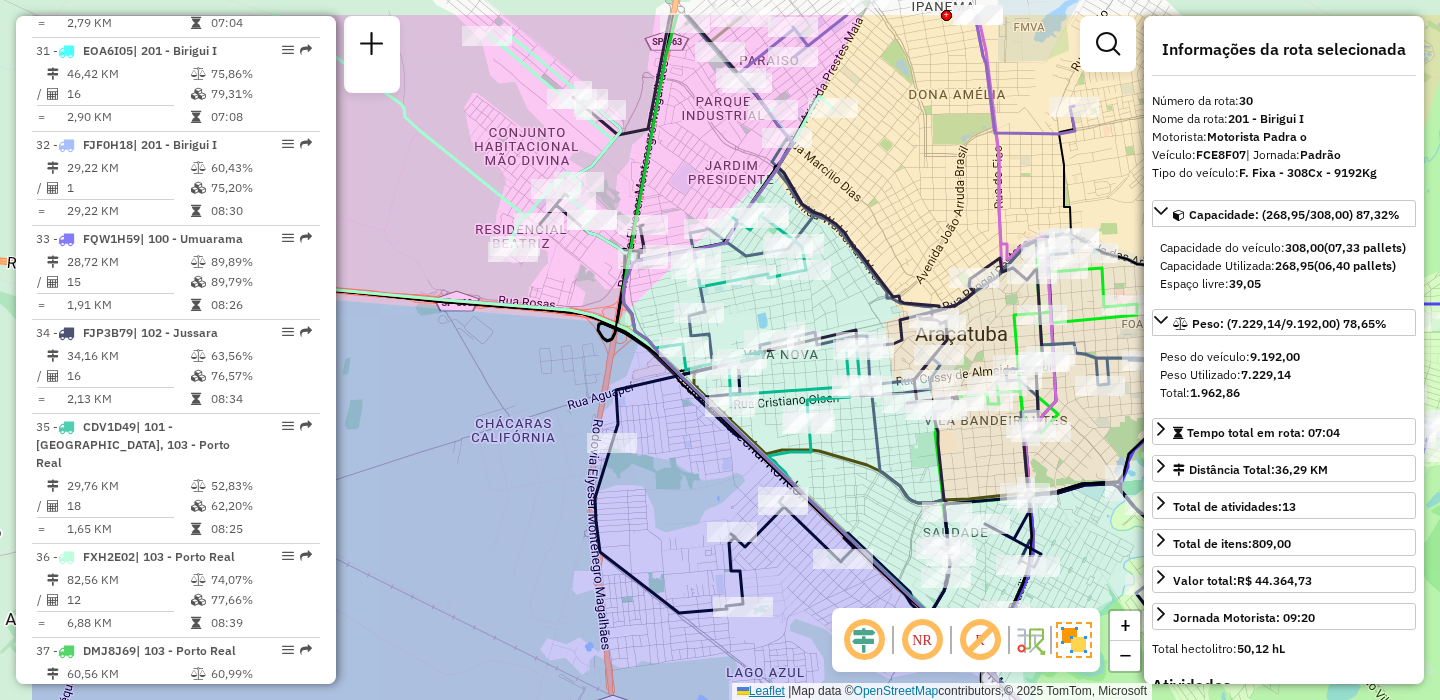 drag, startPoint x: 587, startPoint y: 611, endPoint x: 763, endPoint y: 696, distance: 195.45076 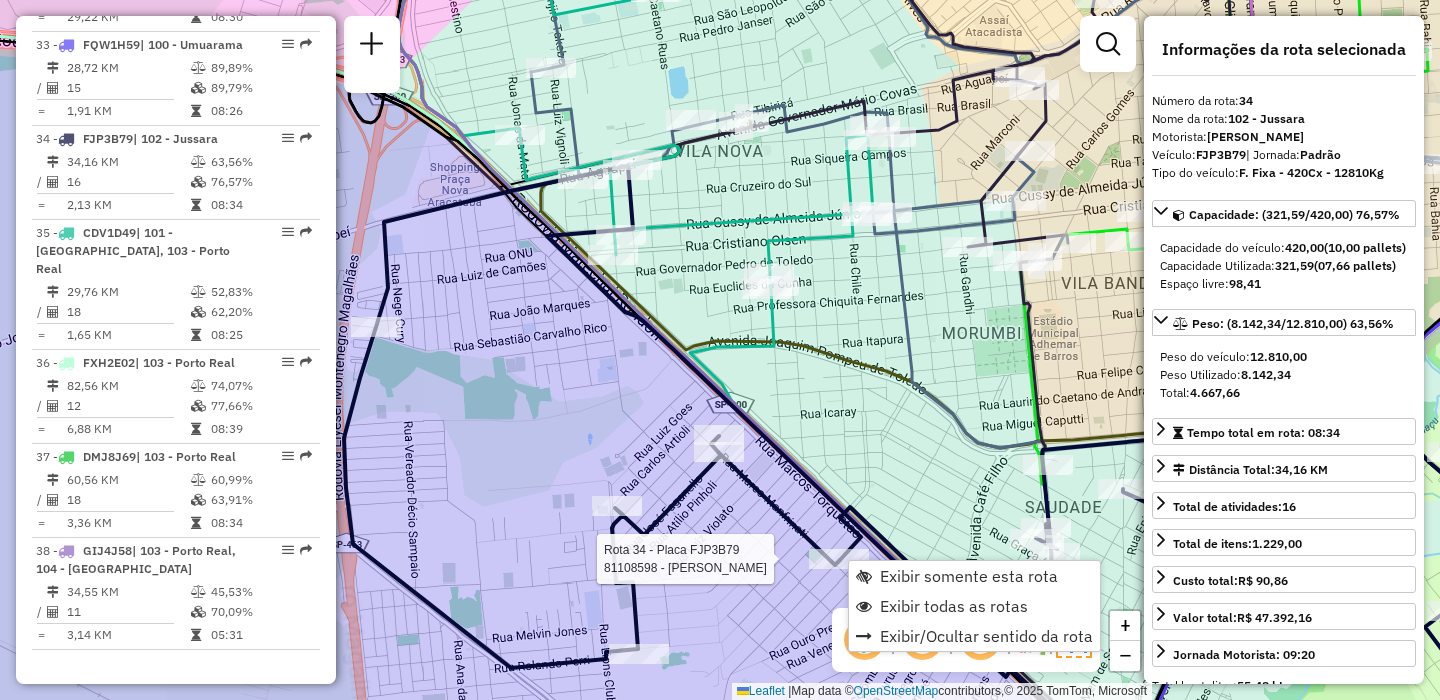 scroll, scrollTop: 4455, scrollLeft: 0, axis: vertical 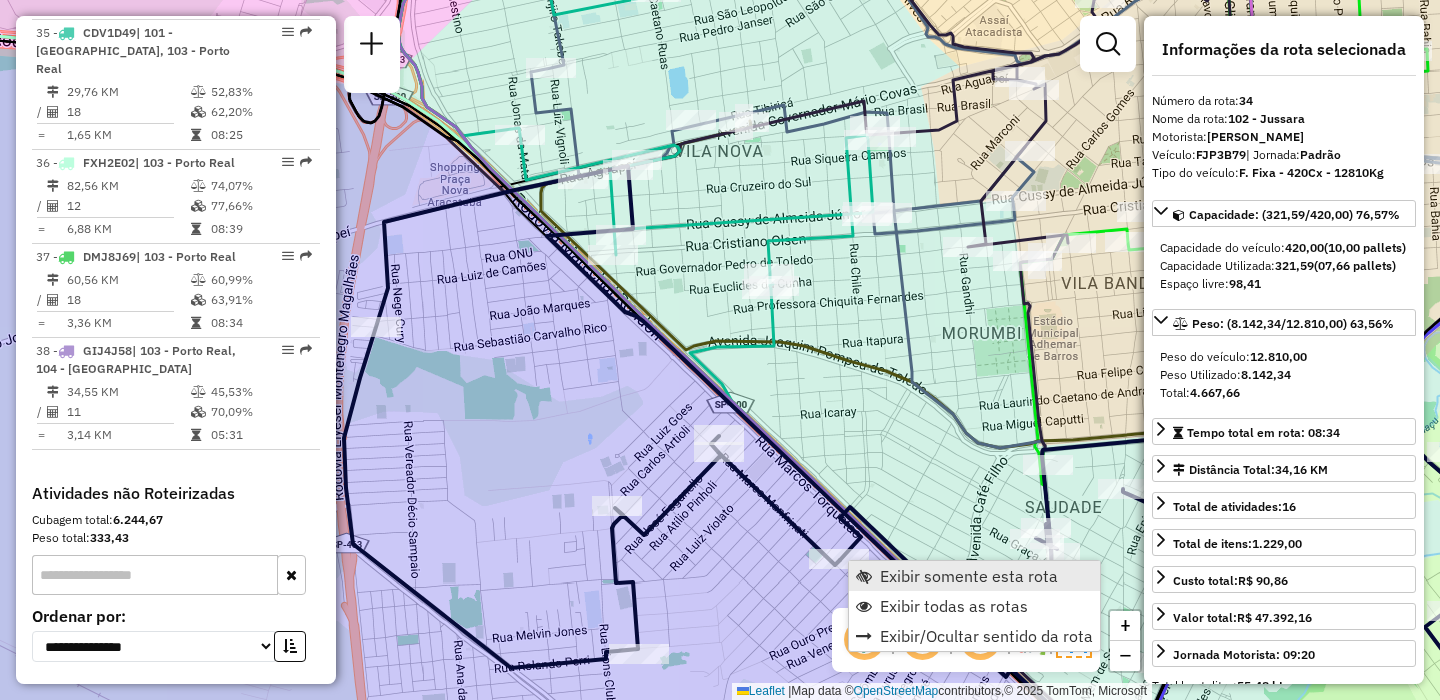 click on "Exibir somente esta rota" at bounding box center [969, 576] 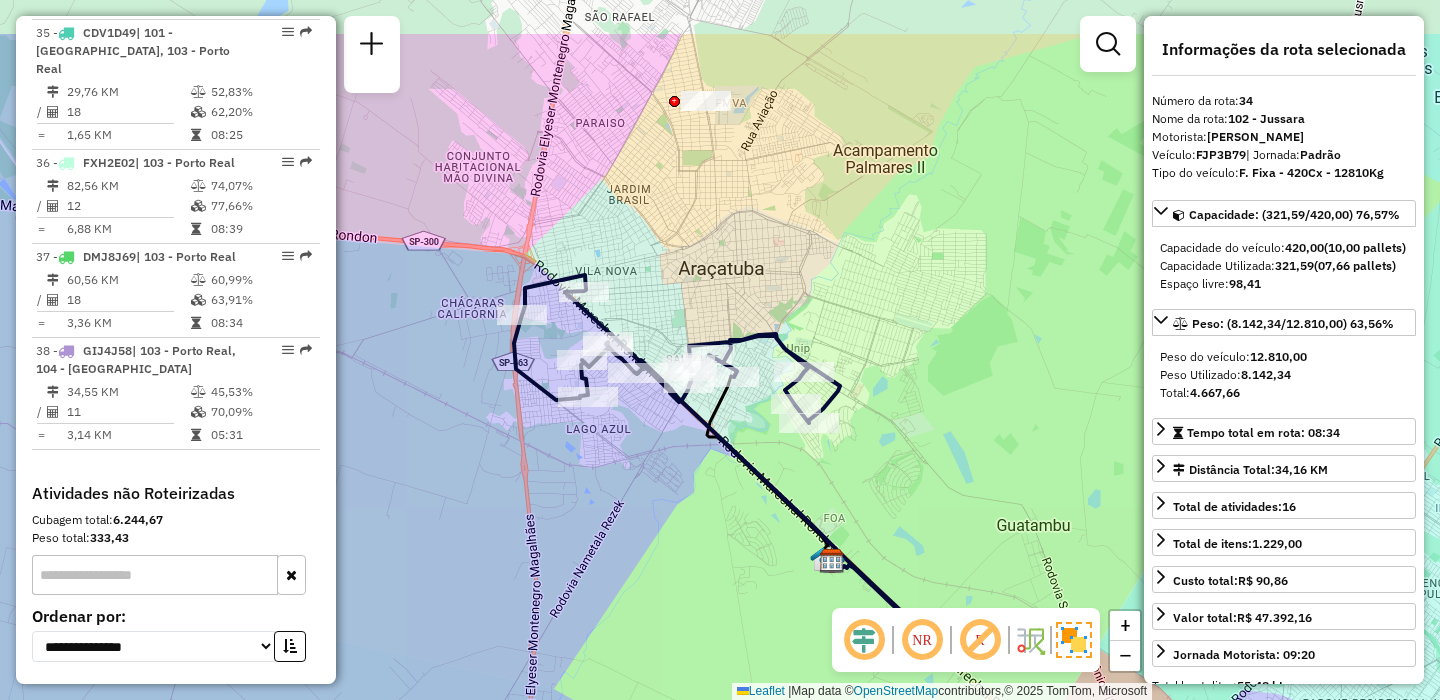 drag, startPoint x: 637, startPoint y: 445, endPoint x: 638, endPoint y: 543, distance: 98.005104 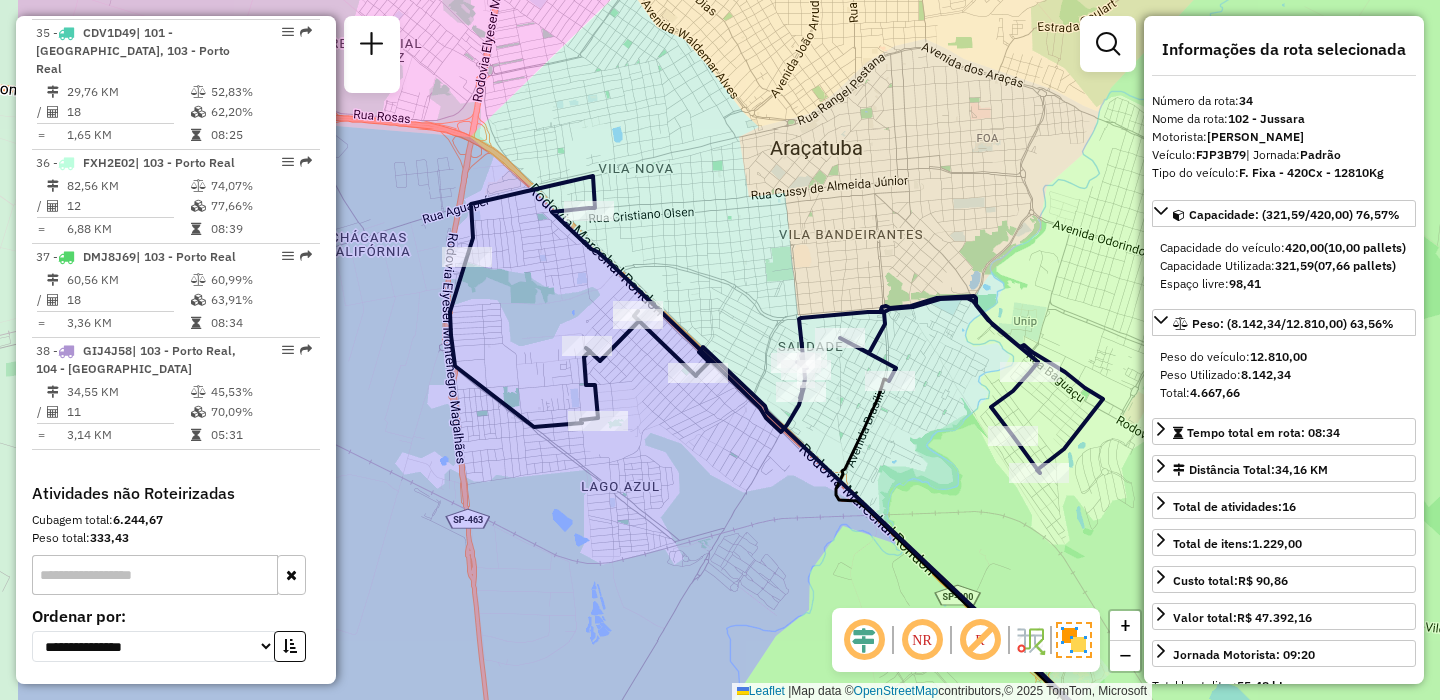 drag, startPoint x: 499, startPoint y: 487, endPoint x: 661, endPoint y: 495, distance: 162.19742 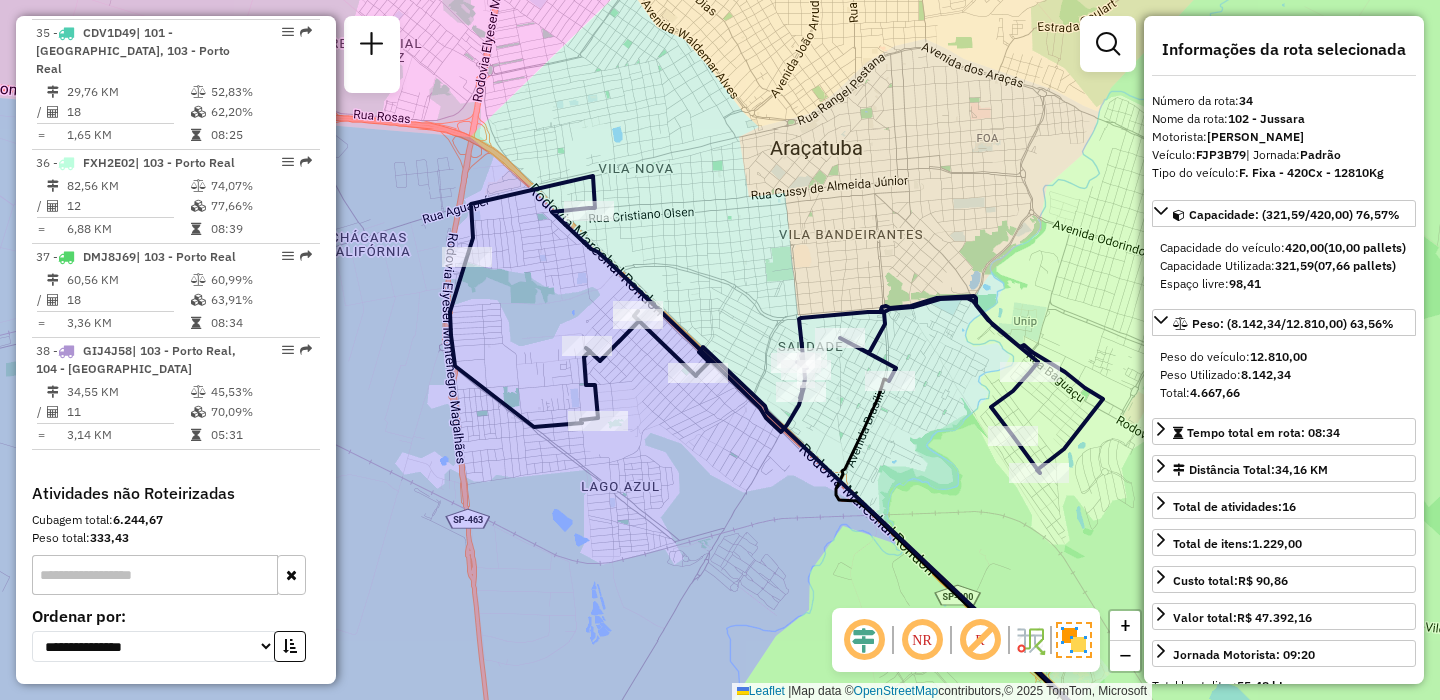 click on "Janela de atendimento Grade de atendimento Capacidade Transportadoras Veículos Cliente Pedidos  Rotas Selecione os dias de semana para filtrar as janelas de atendimento  Seg   Ter   Qua   Qui   Sex   Sáb   Dom  Informe o período da janela de atendimento: De: Até:  Filtrar exatamente a janela do cliente  Considerar janela de atendimento padrão  Selecione os dias de semana para filtrar as grades de atendimento  Seg   Ter   Qua   Qui   Sex   Sáb   Dom   Considerar clientes sem dia de atendimento cadastrado  Clientes fora do dia de atendimento selecionado Filtrar as atividades entre os valores definidos abaixo:  Peso mínimo:   Peso máximo:   Cubagem mínima:   Cubagem máxima:   De:   Até:  Filtrar as atividades entre o tempo de atendimento definido abaixo:  De:   Até:   Considerar capacidade total dos clientes não roteirizados Transportadora: Selecione um ou mais itens Tipo de veículo: Selecione um ou mais itens Veículo: Selecione um ou mais itens Motorista: Selecione um ou mais itens Nome: Rótulo:" 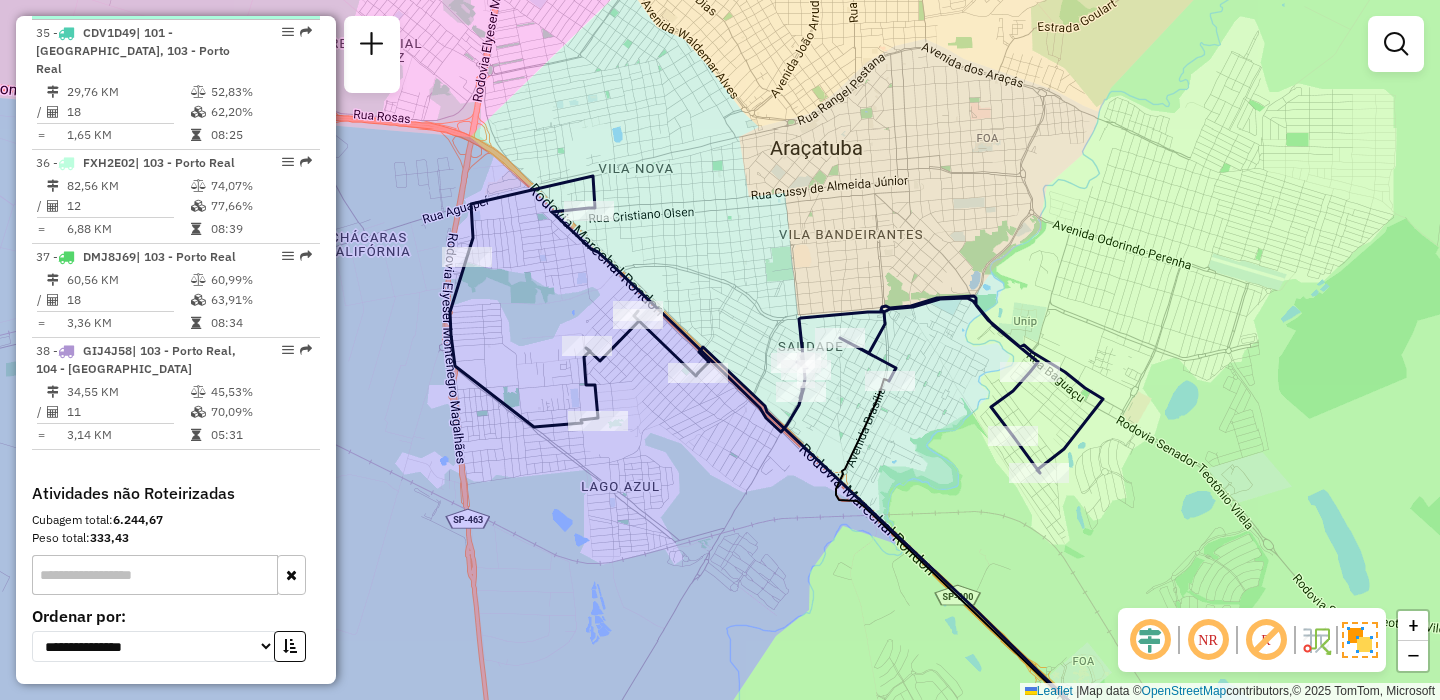 click on "34 -       FJP3B79   | 102 - Jussara  34,16 KM   63,56%  /  16   76,57%     =  2,13 KM   08:34" at bounding box center [176, -27] 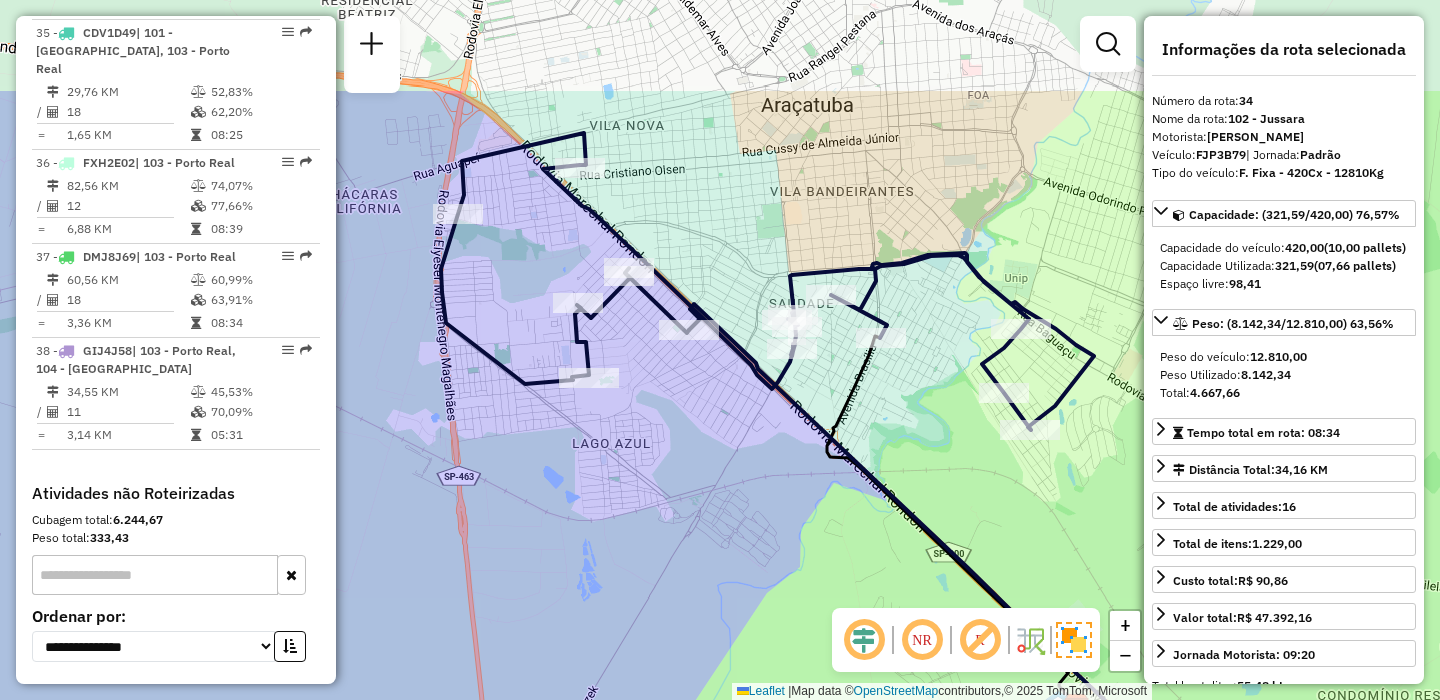 drag, startPoint x: 647, startPoint y: 293, endPoint x: 657, endPoint y: 454, distance: 161.31026 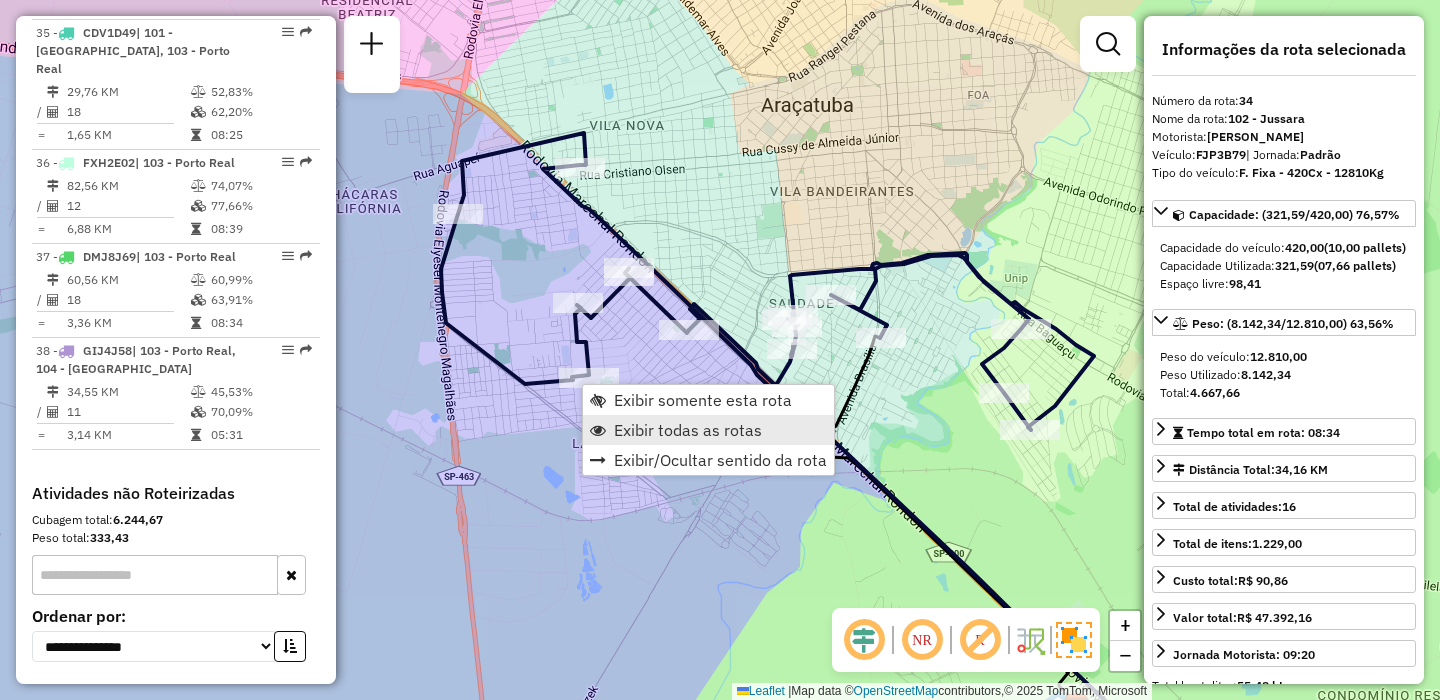 click on "Exibir todas as rotas" at bounding box center [688, 430] 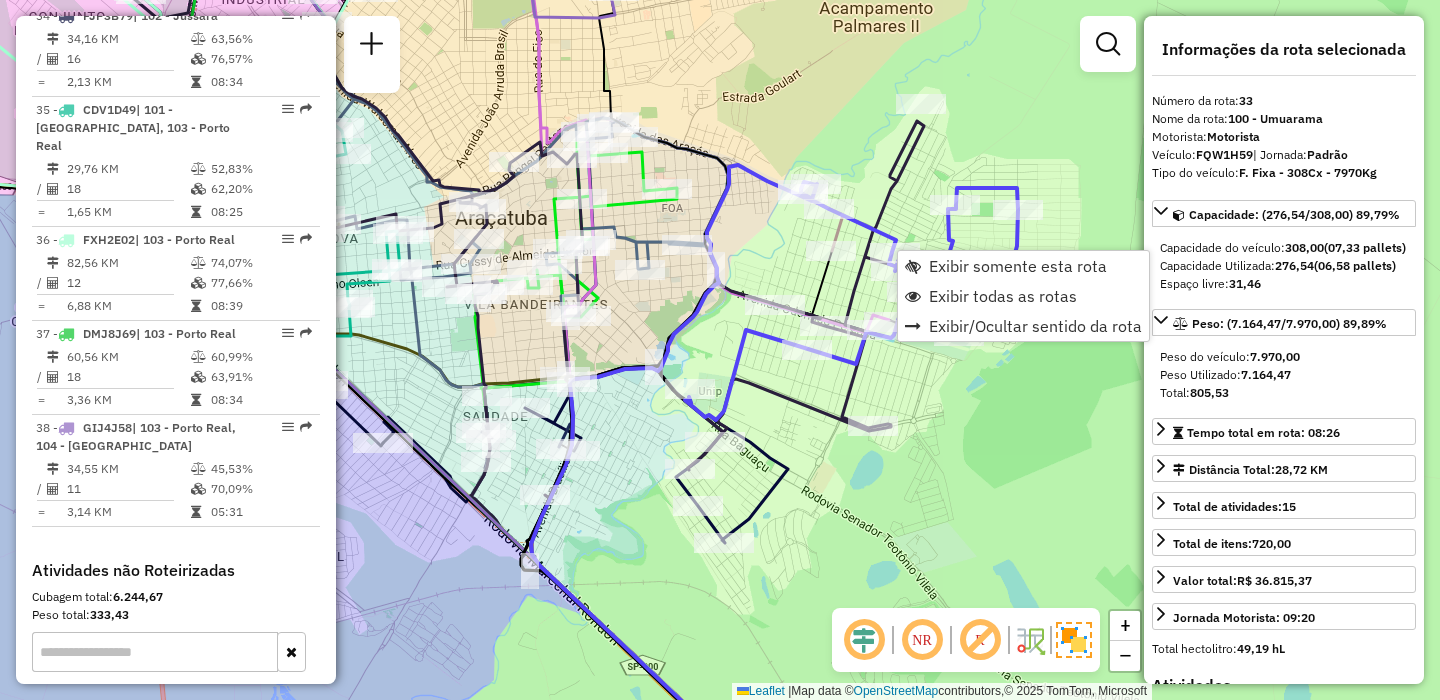 scroll, scrollTop: 4343, scrollLeft: 0, axis: vertical 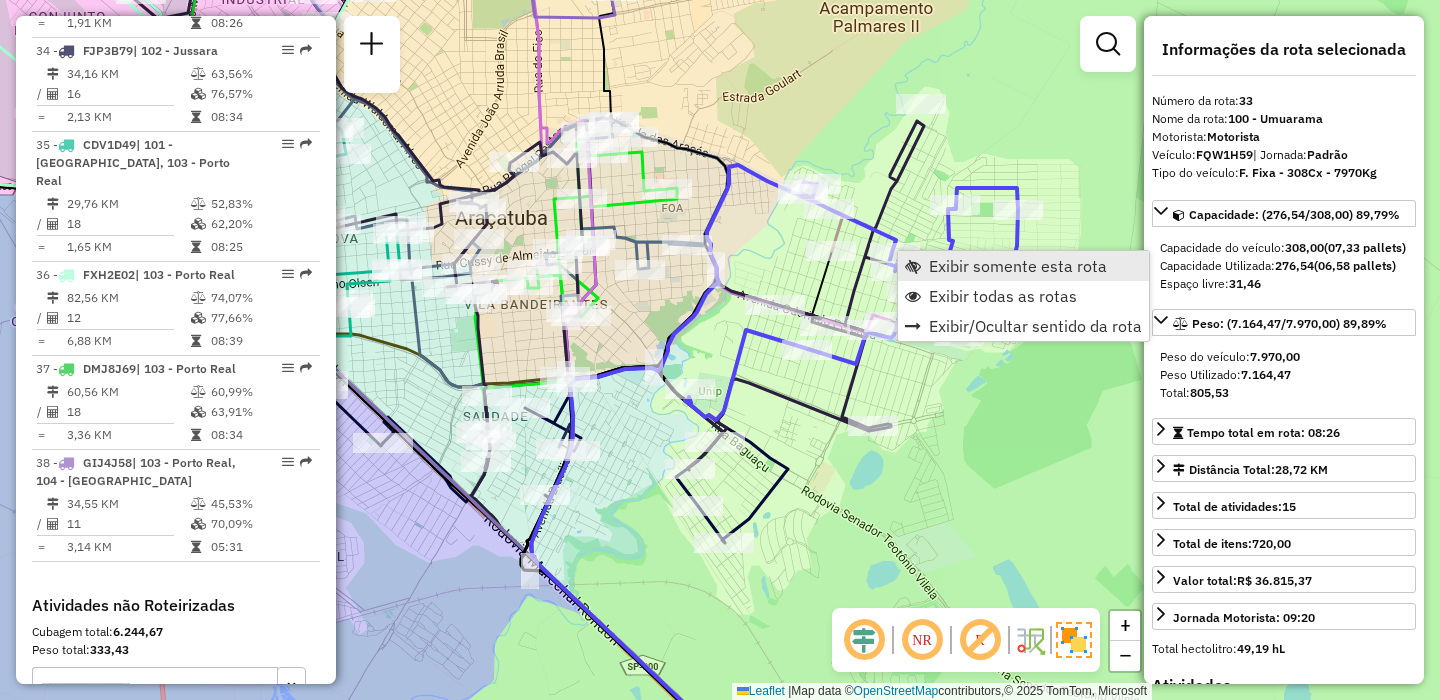 click on "Exibir somente esta rota" at bounding box center (1018, 266) 